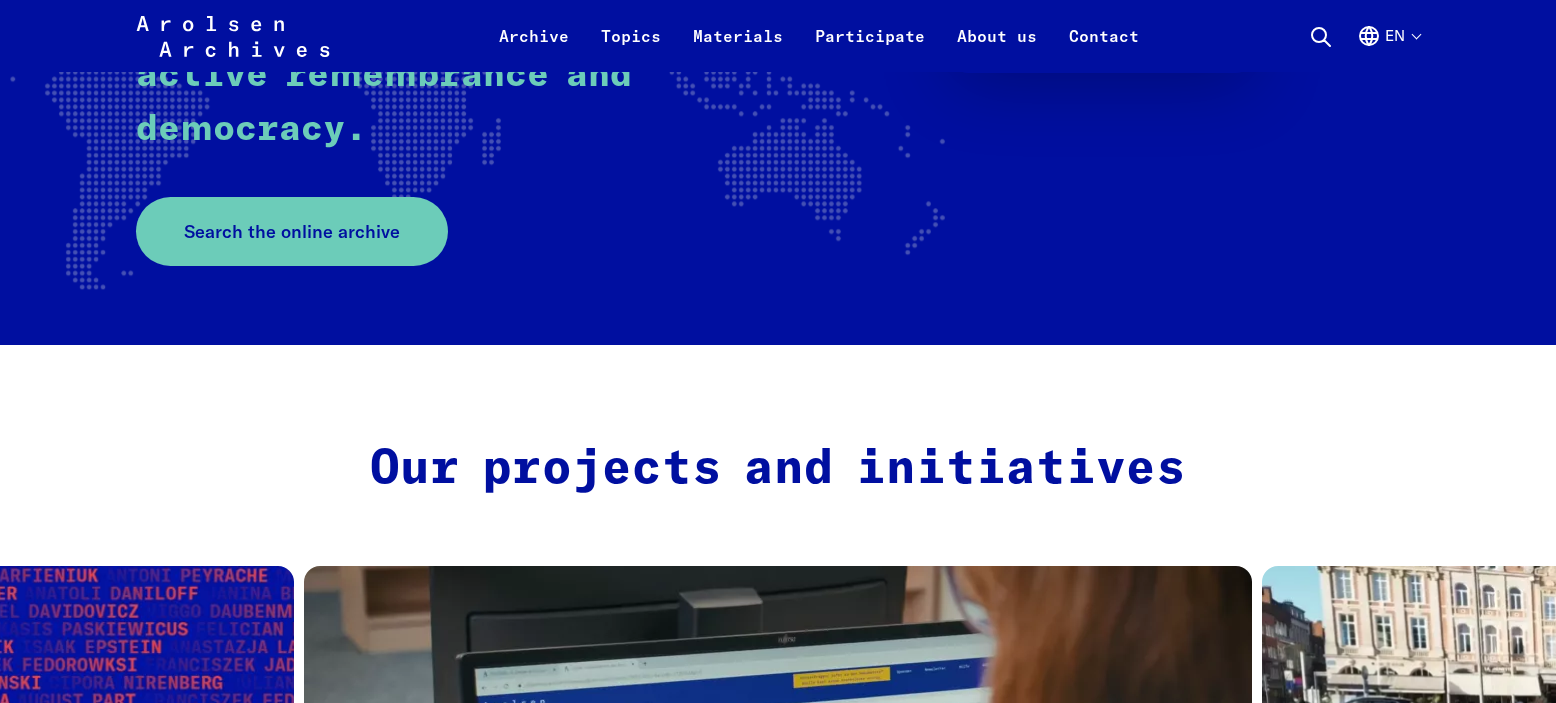 scroll, scrollTop: 600, scrollLeft: 0, axis: vertical 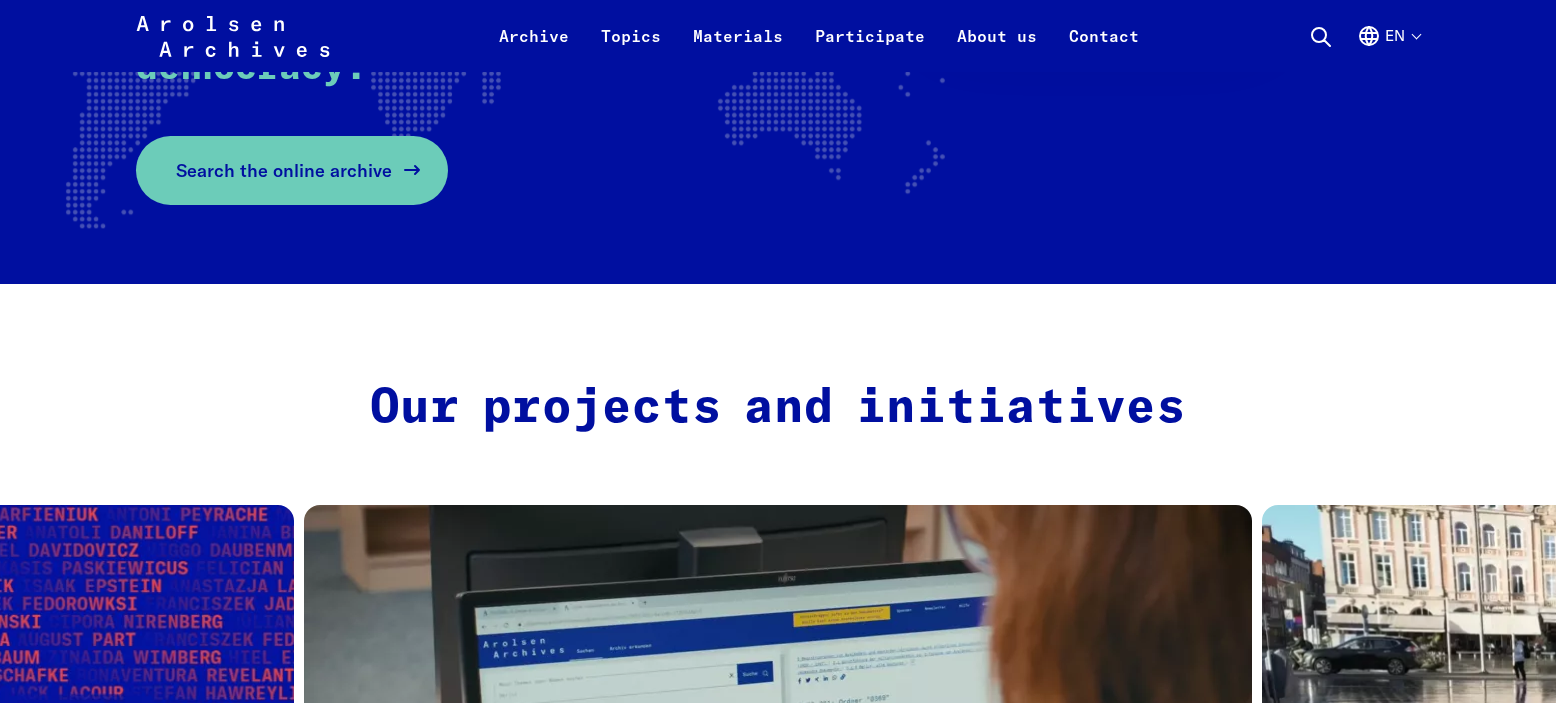 click on "Search the online archive" at bounding box center [284, 170] 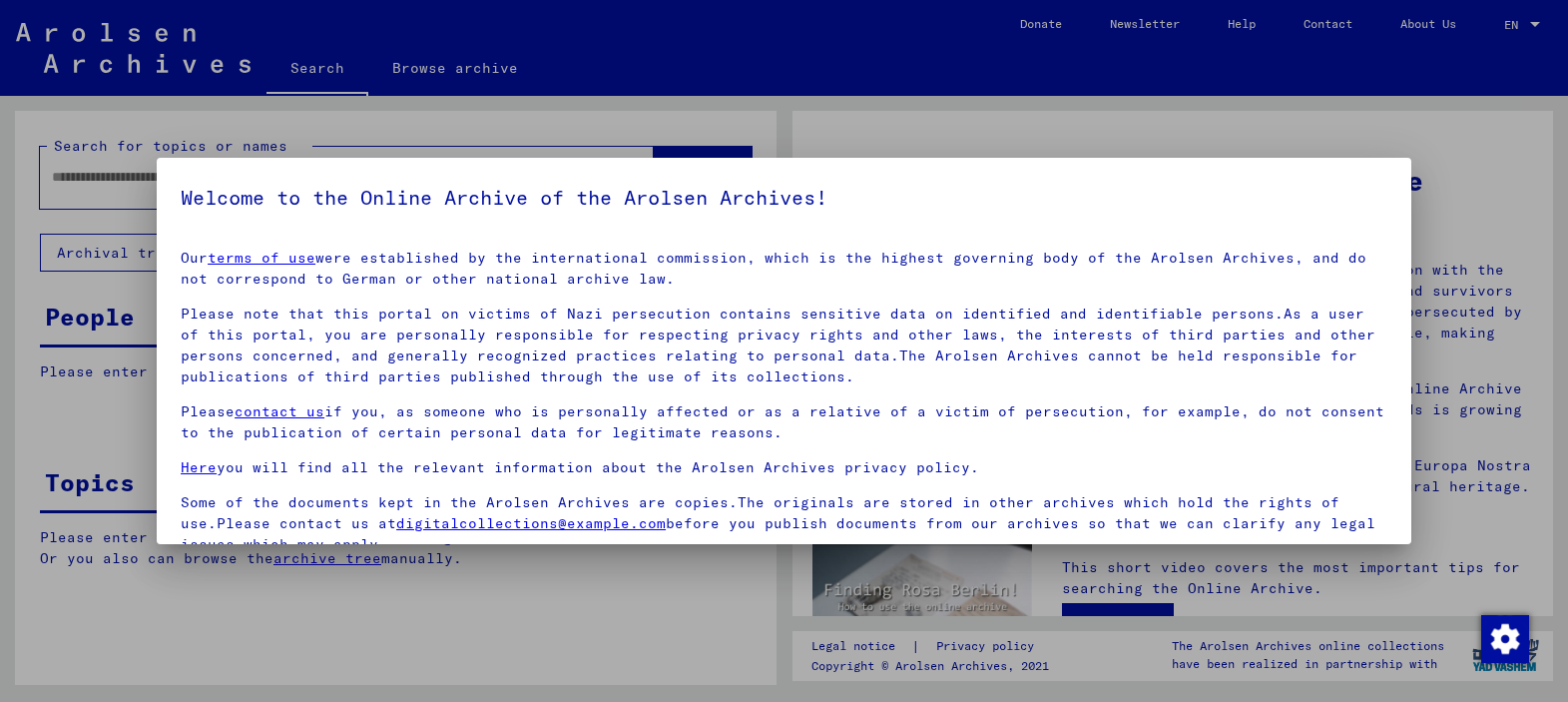 scroll, scrollTop: 0, scrollLeft: 0, axis: both 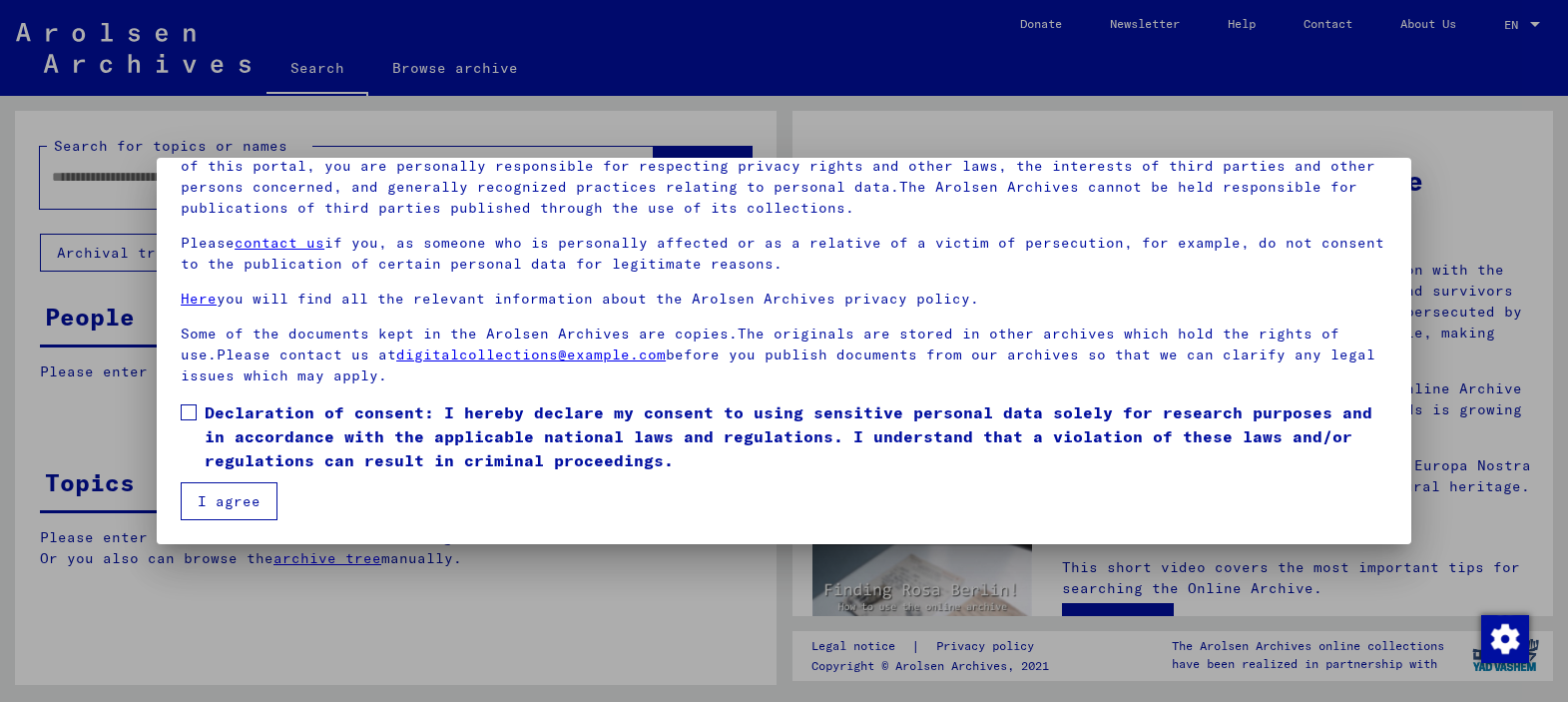click on "Declaration of consent: I hereby declare my consent to using sensitive personal data solely for research purposes and in accordance with the applicable national laws and regulations. I understand that a violation of these laws and/or regulations can result in criminal proceedings." at bounding box center [795, 436] 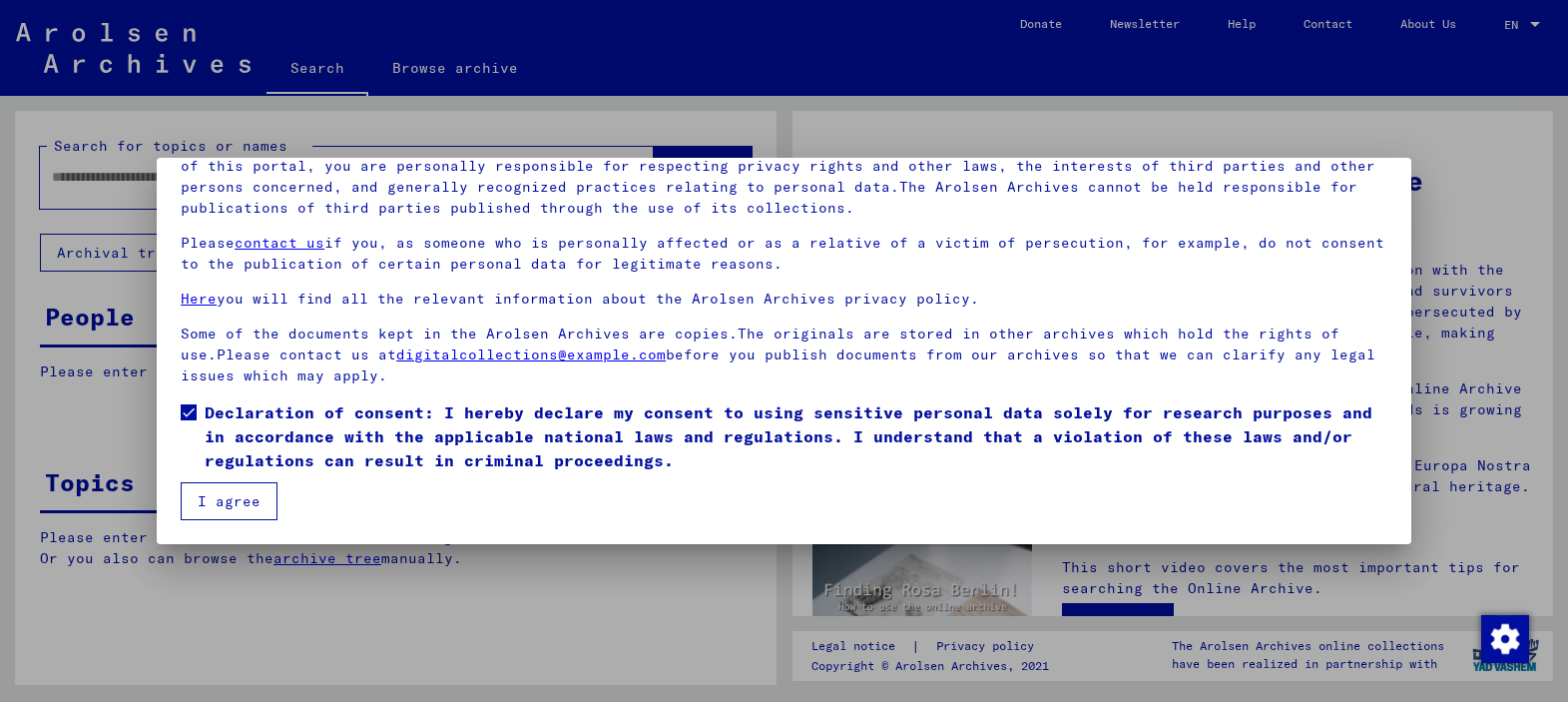 drag, startPoint x: 237, startPoint y: 492, endPoint x: 234, endPoint y: 468, distance: 24.186773 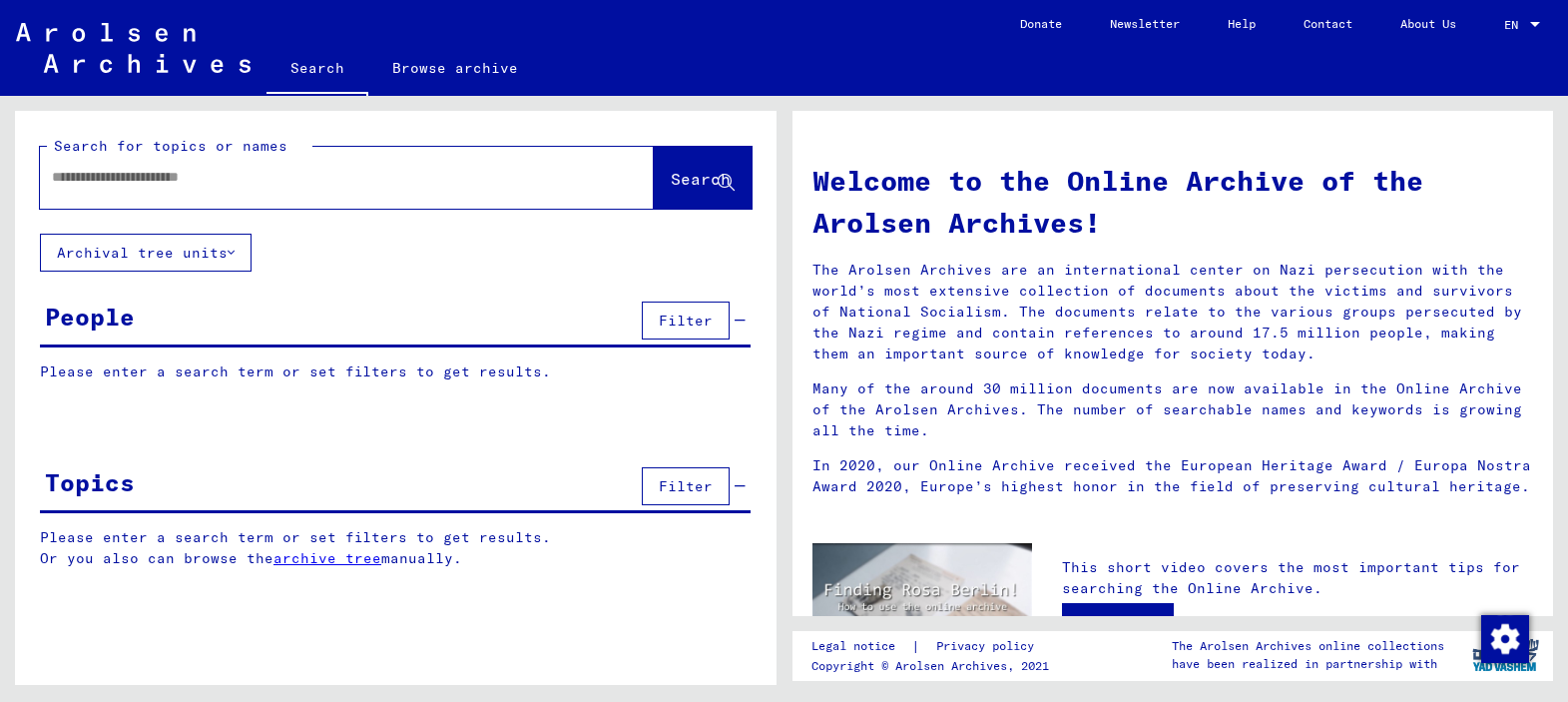 click at bounding box center [346, 178] 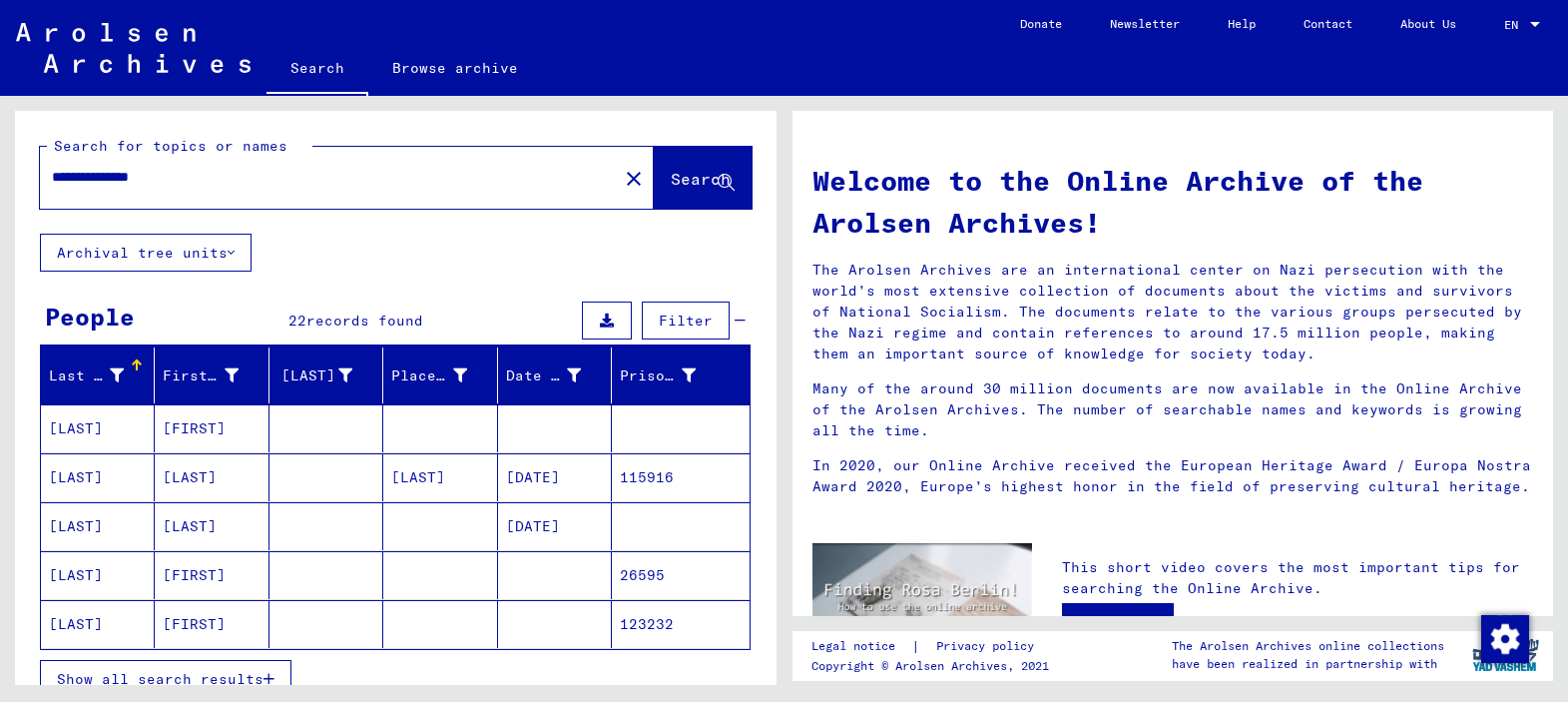 scroll, scrollTop: 100, scrollLeft: 0, axis: vertical 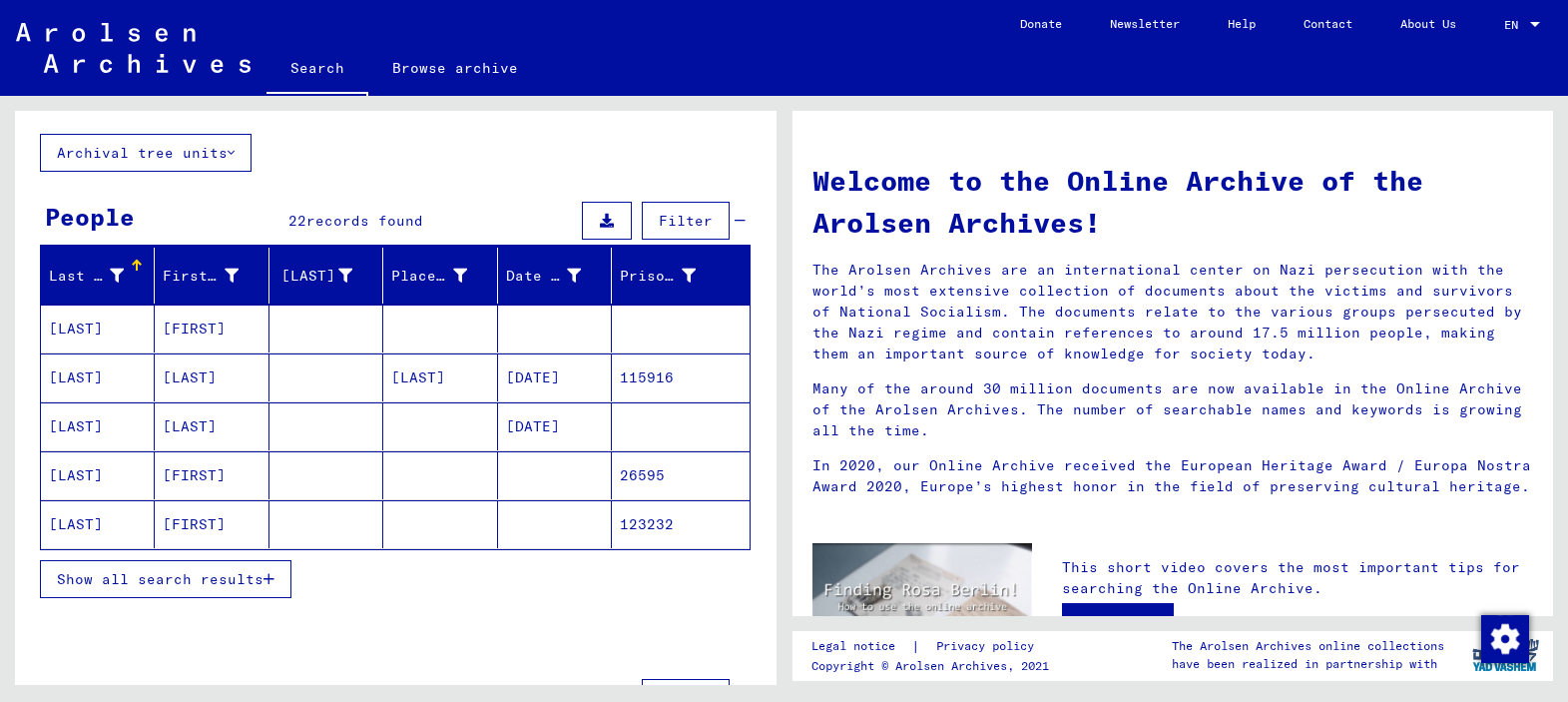 click on "Show all search results" at bounding box center [160, 579] 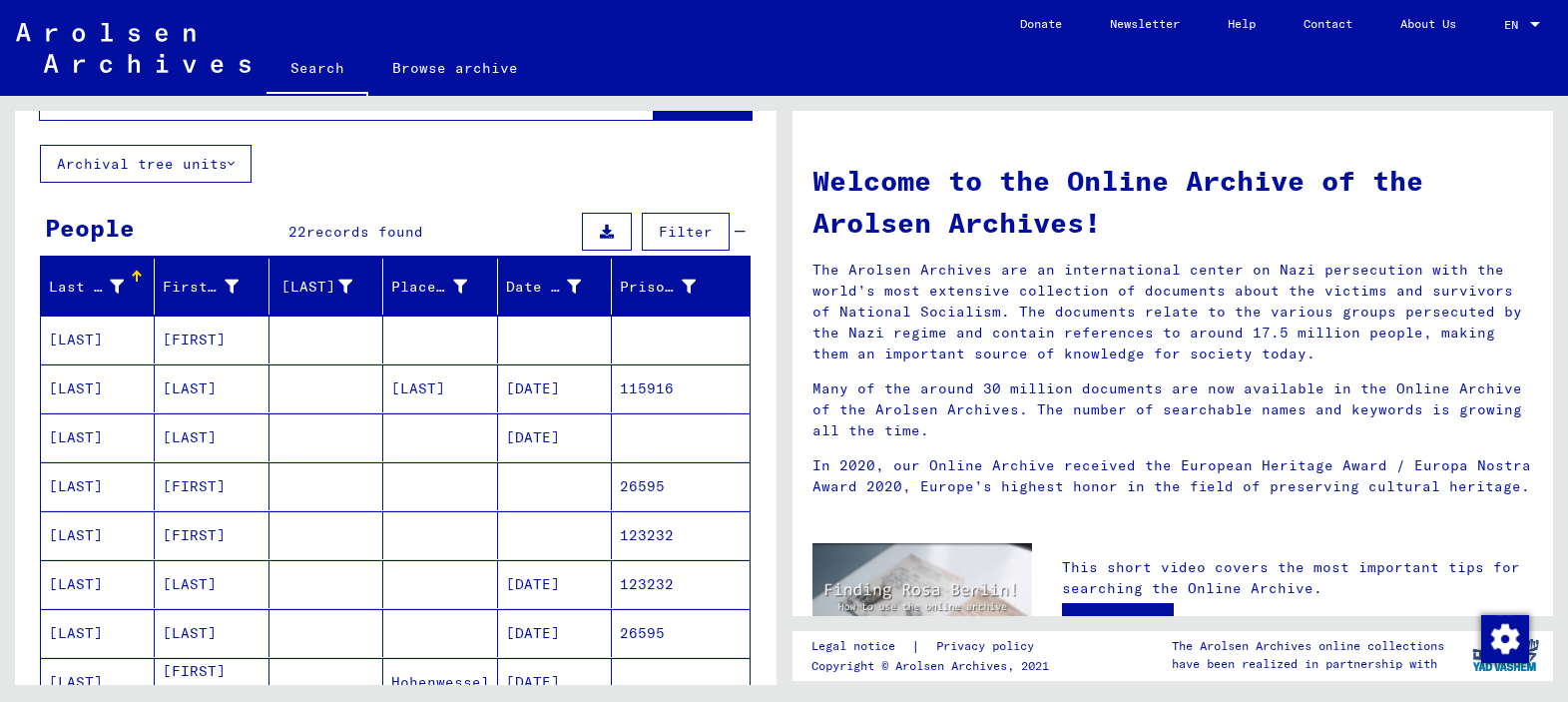 scroll, scrollTop: 0, scrollLeft: 0, axis: both 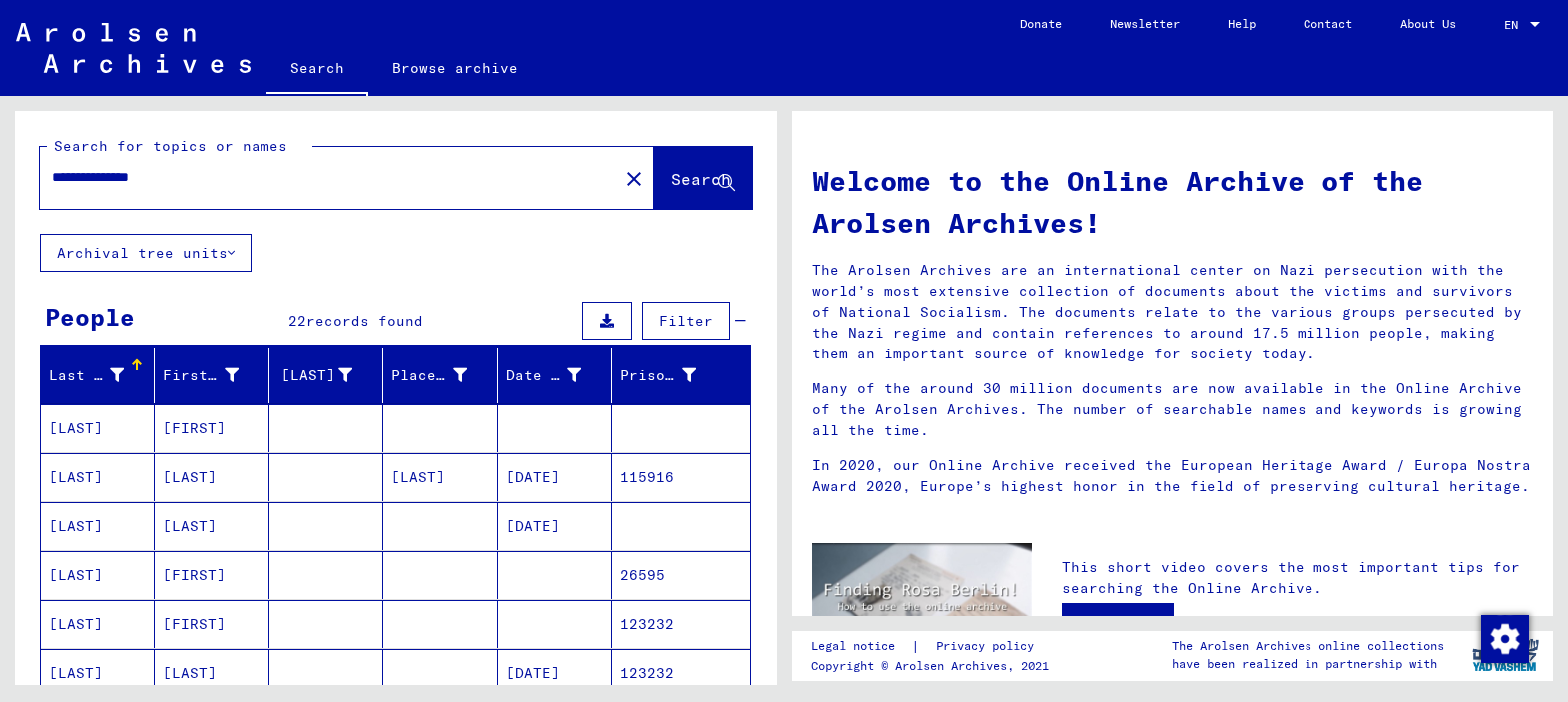 drag, startPoint x: 250, startPoint y: 181, endPoint x: 121, endPoint y: 182, distance: 129.00388 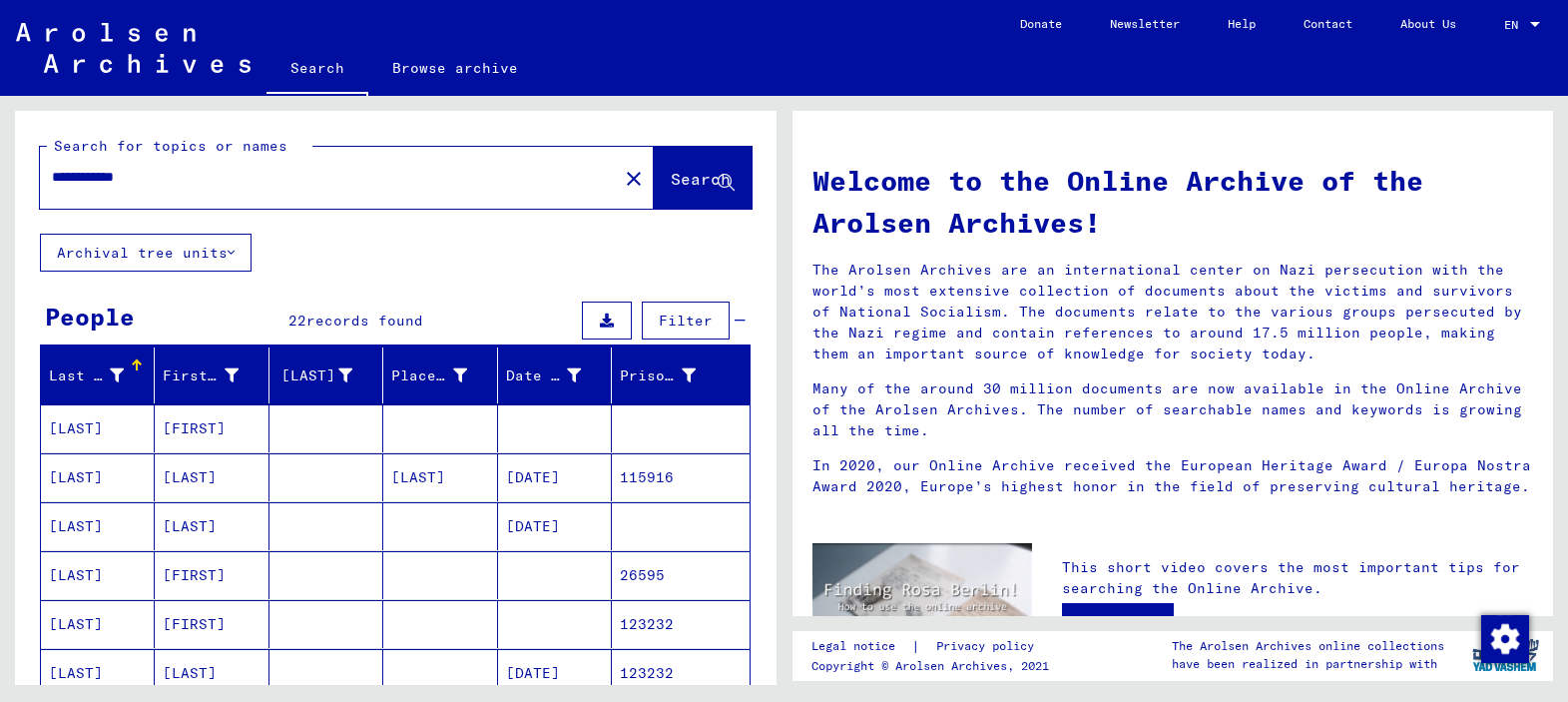 click on "**********" at bounding box center (322, 177) 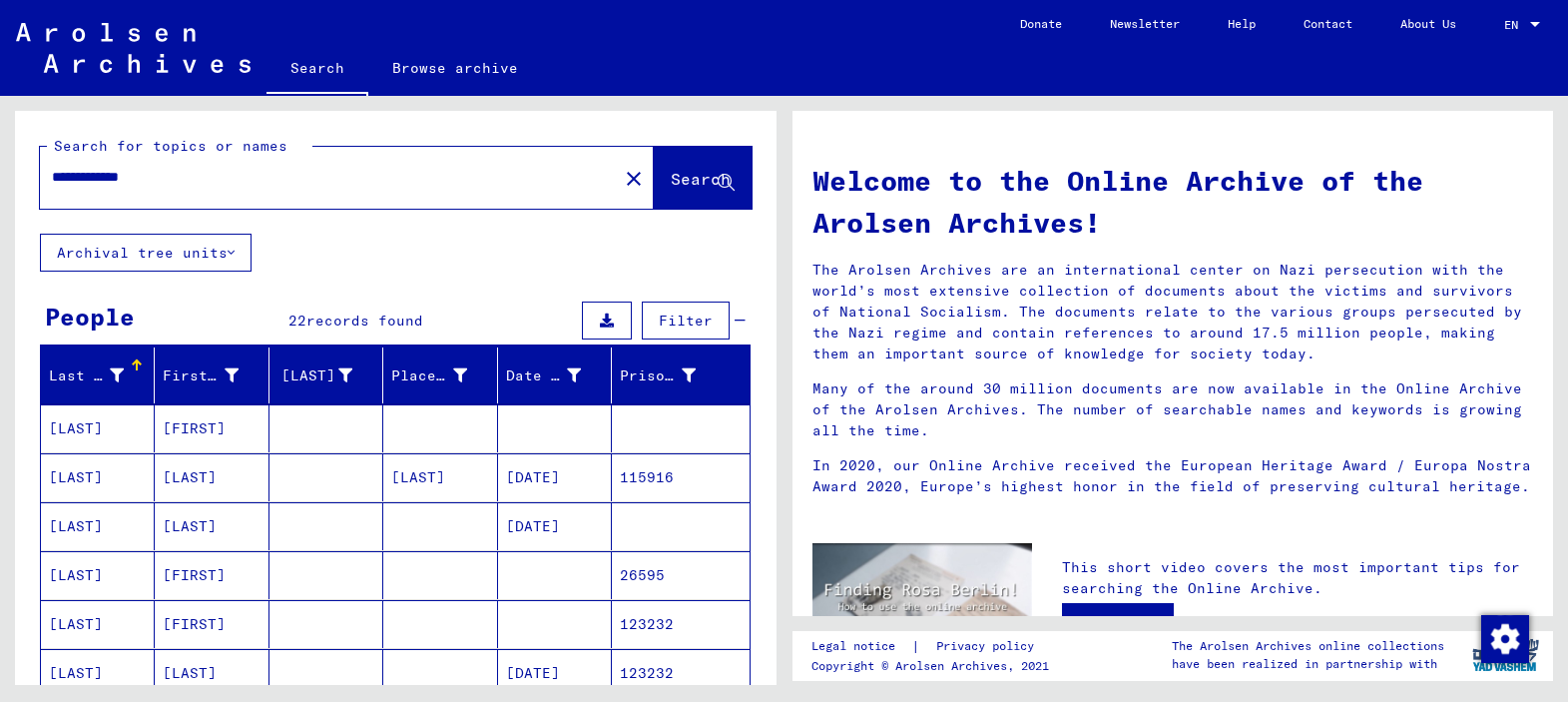 click on "**********" at bounding box center [322, 177] 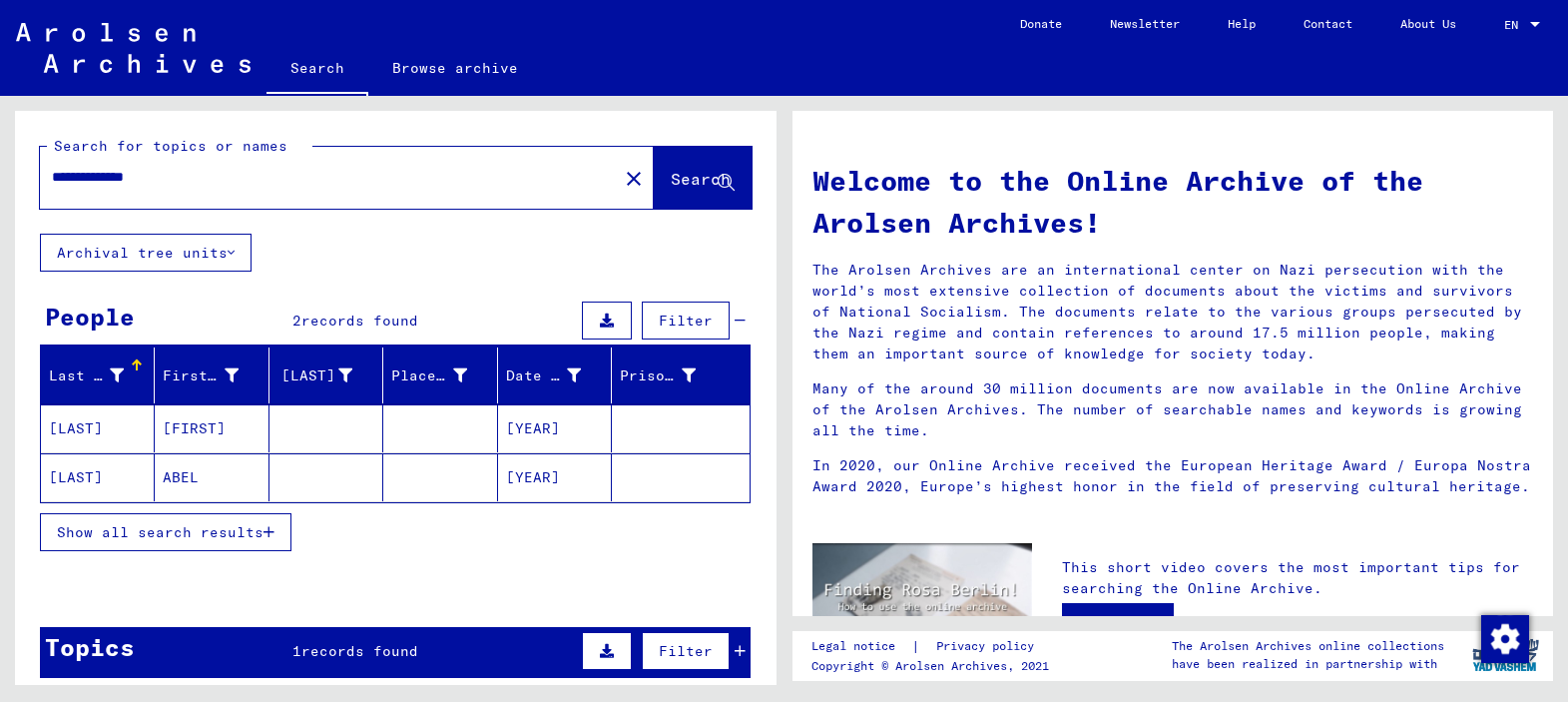 click on "[YEAR]" at bounding box center (555, 428) 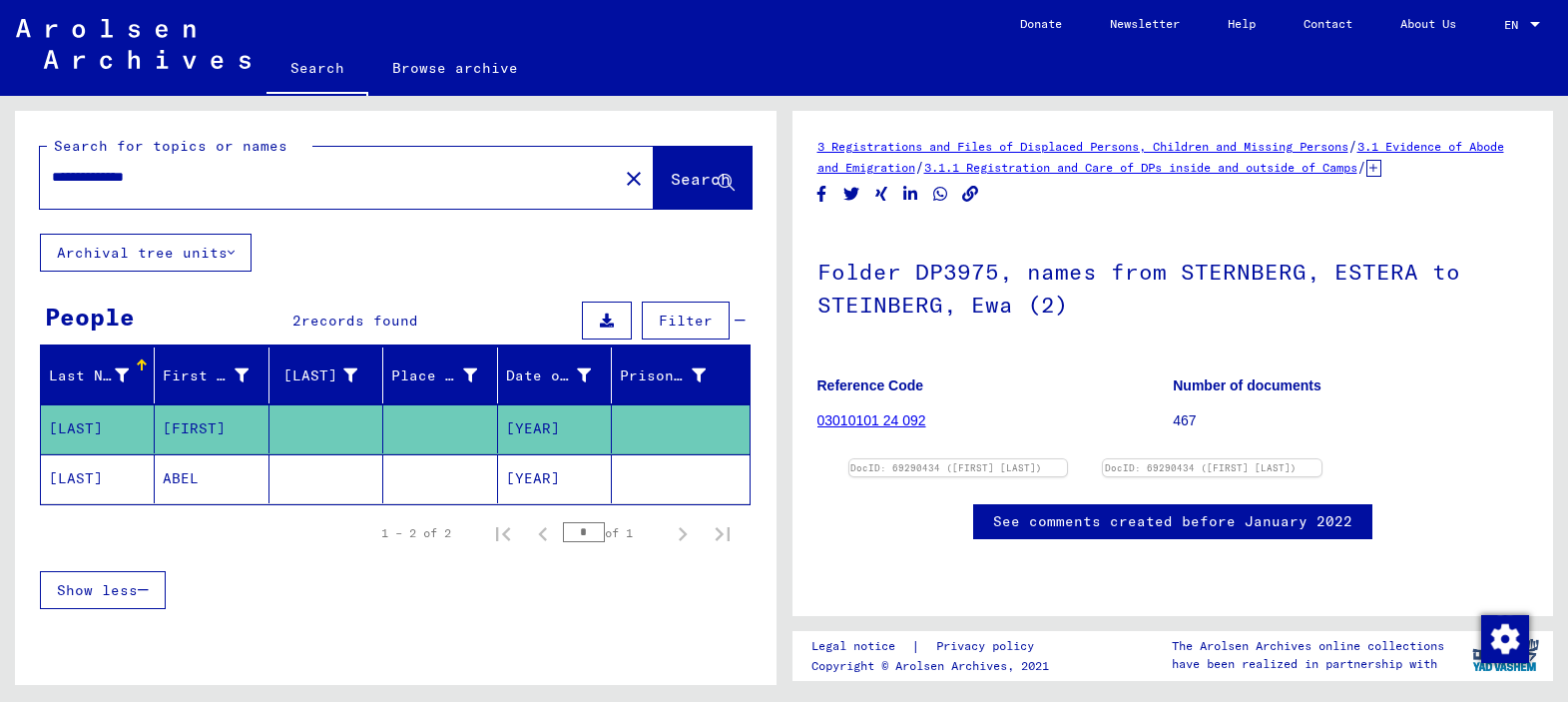 scroll, scrollTop: 0, scrollLeft: 0, axis: both 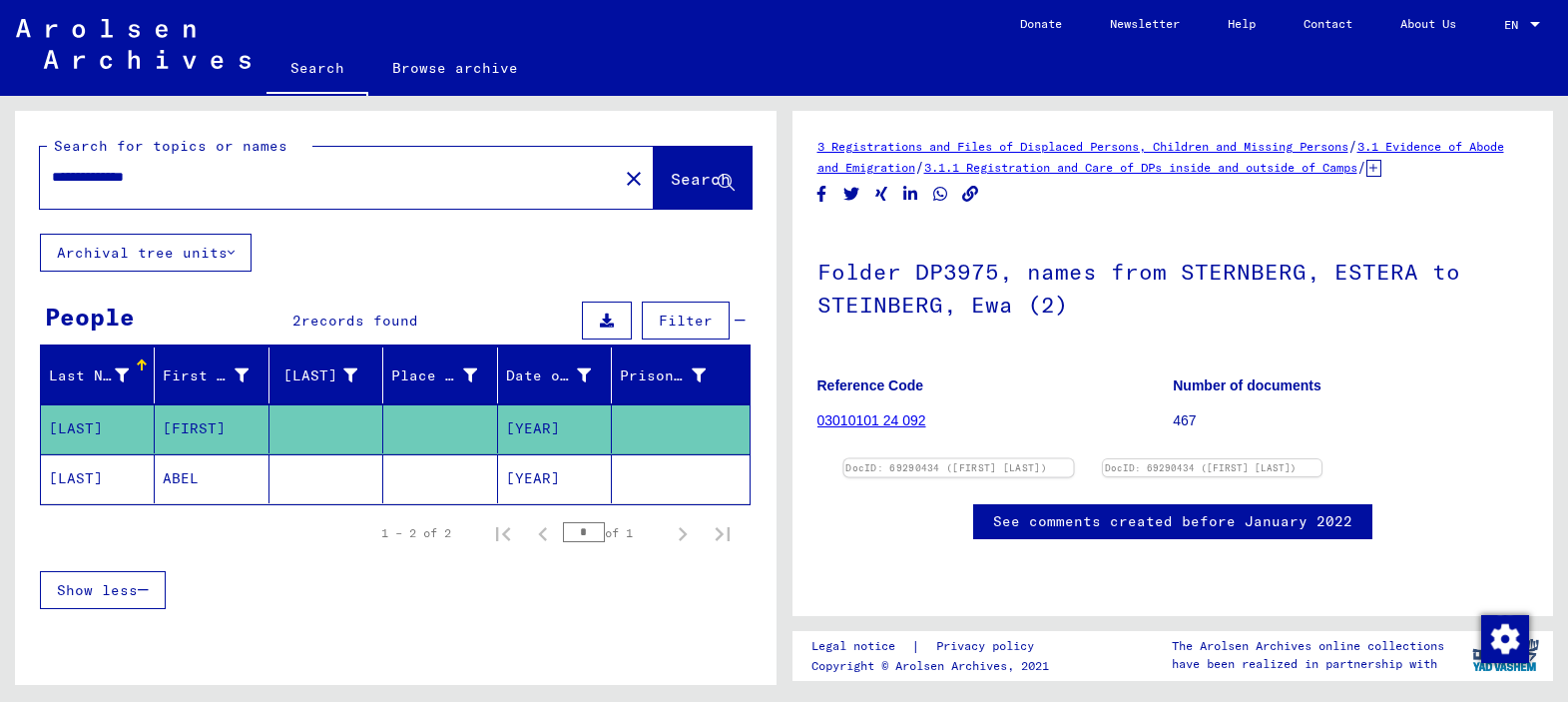 click at bounding box center [958, 459] 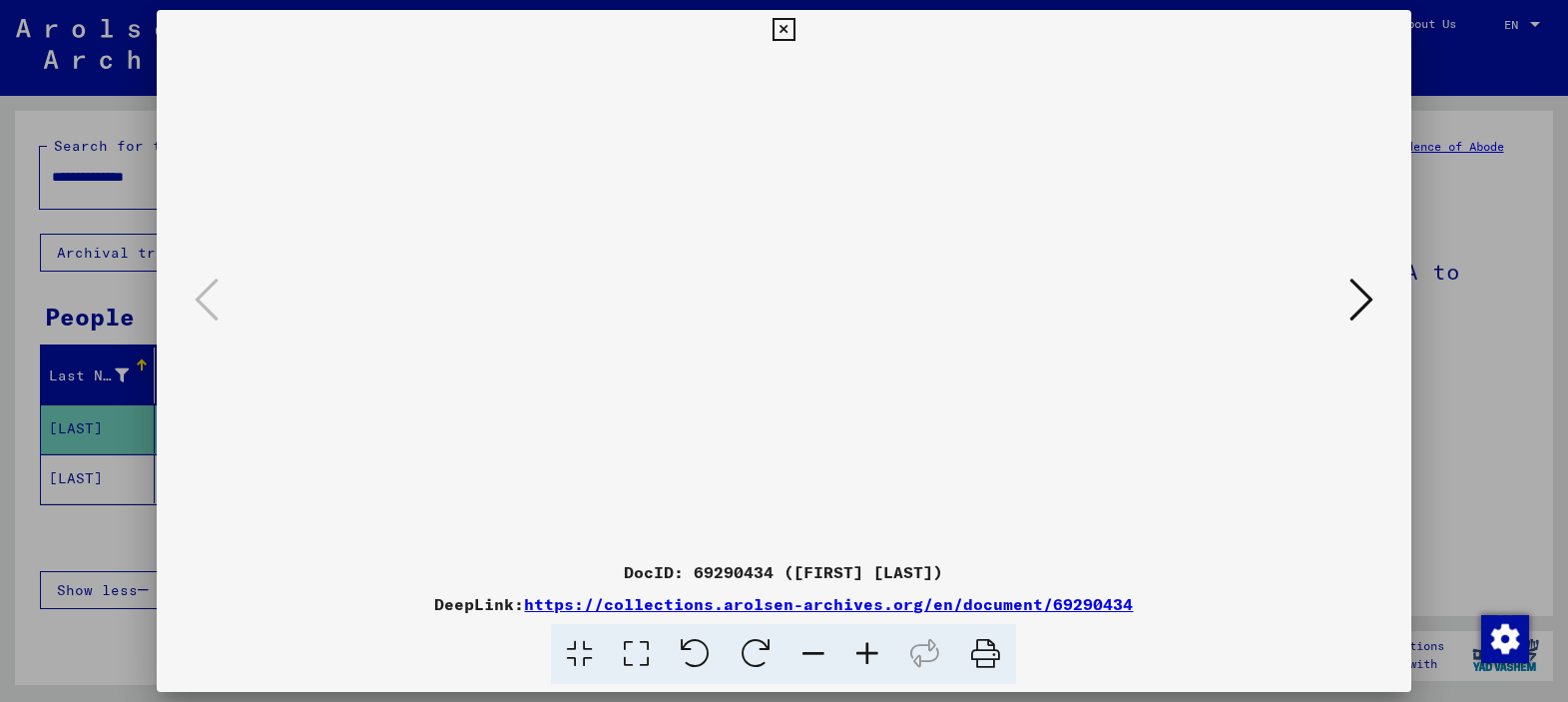 drag, startPoint x: 980, startPoint y: 643, endPoint x: 1174, endPoint y: 620, distance: 195.35864 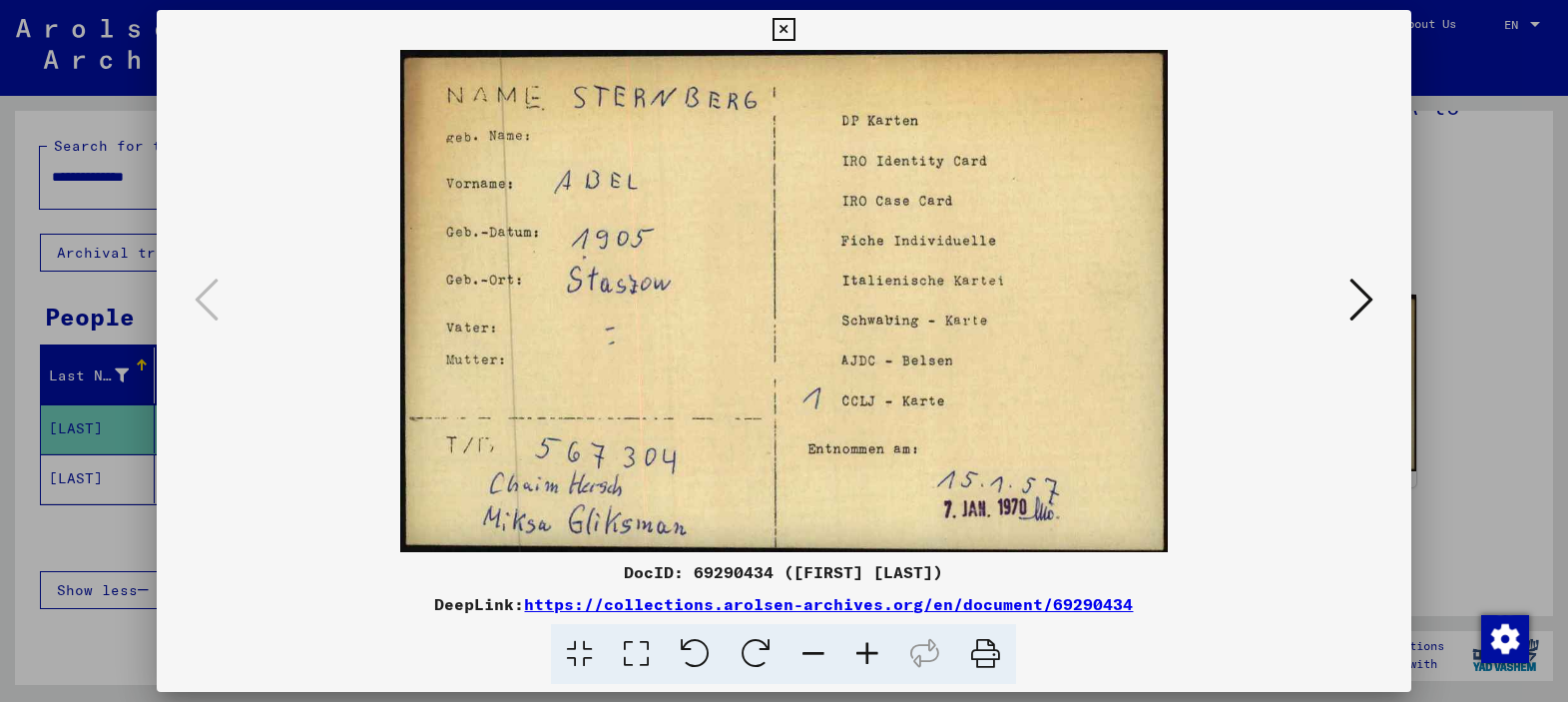 click at bounding box center (985, 654) 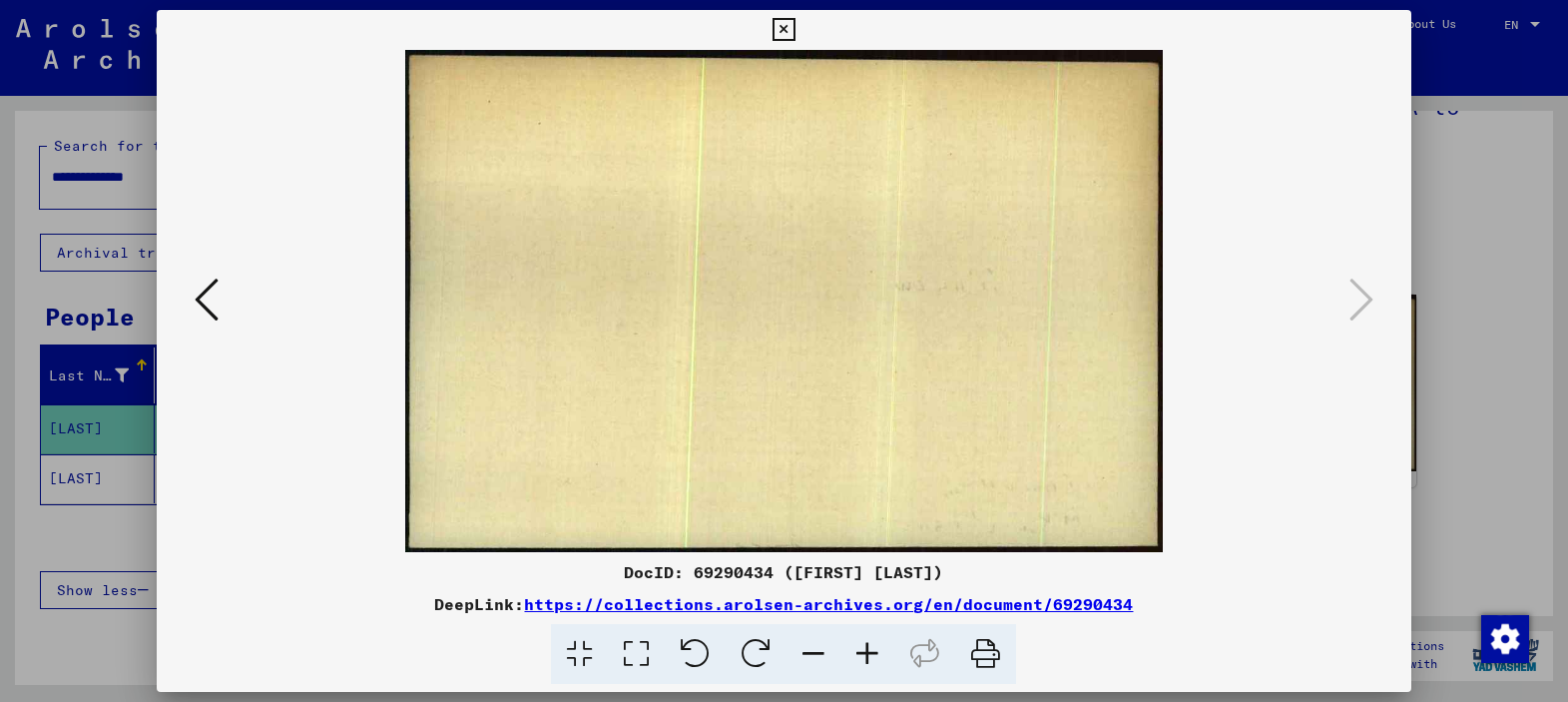 click at bounding box center (784, 351) 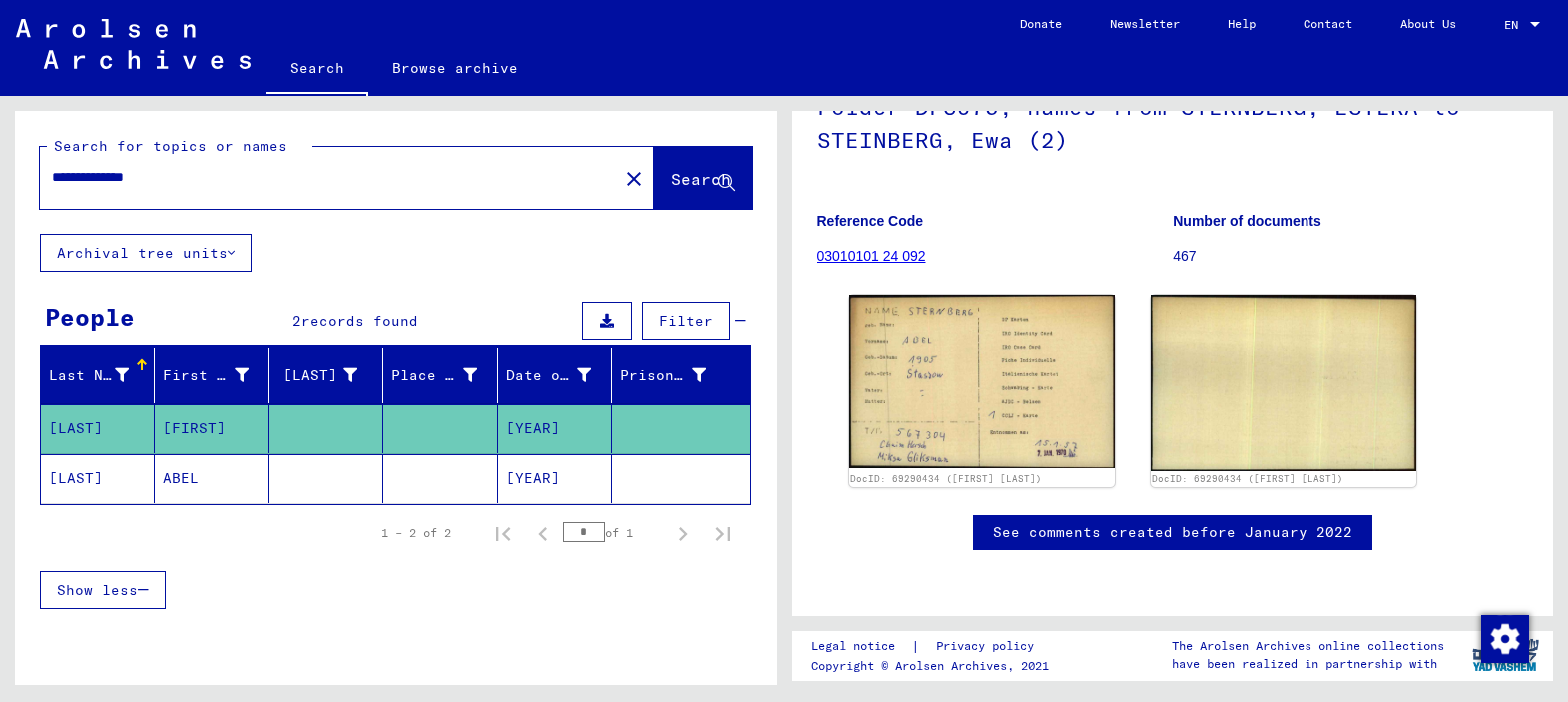 click at bounding box center [440, 428] 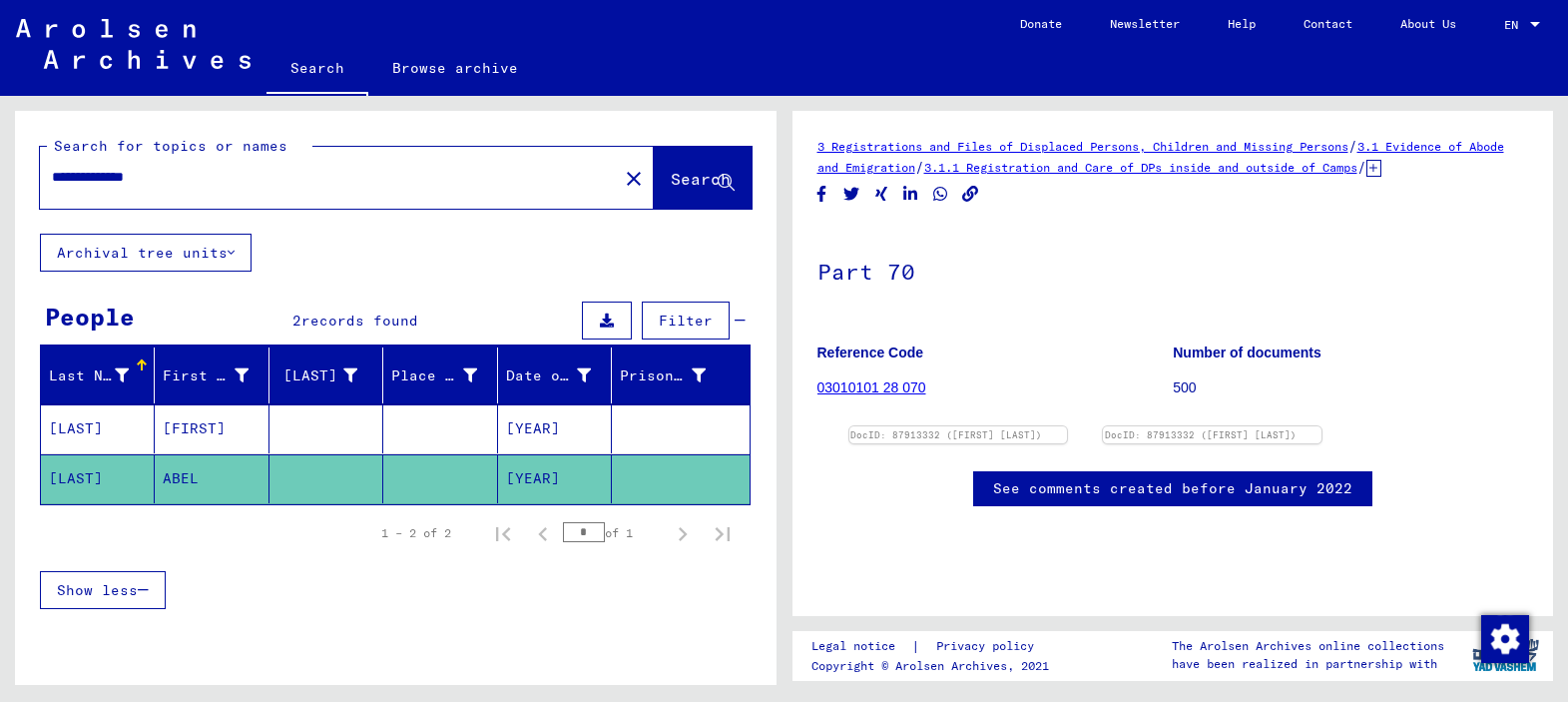 scroll, scrollTop: 0, scrollLeft: 0, axis: both 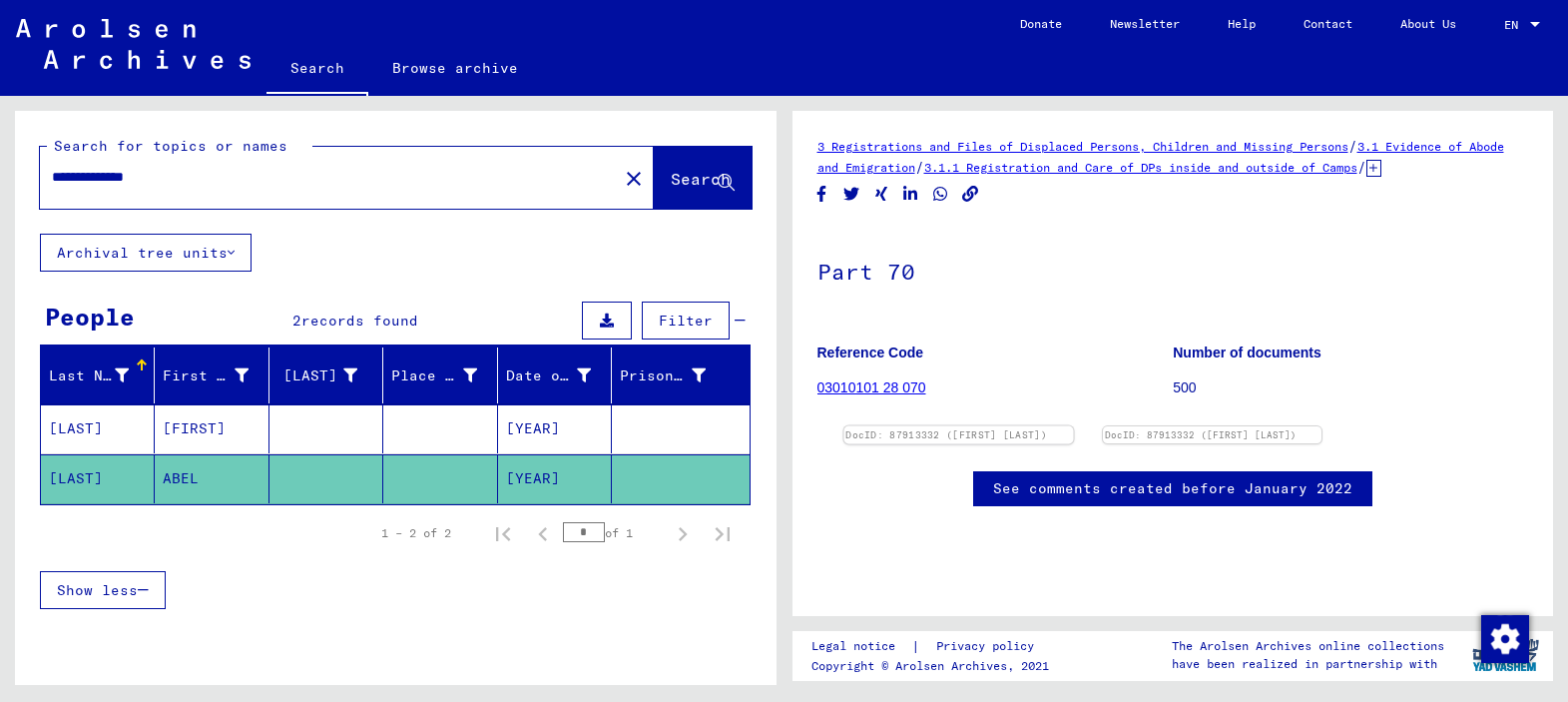 click at bounding box center (958, 426) 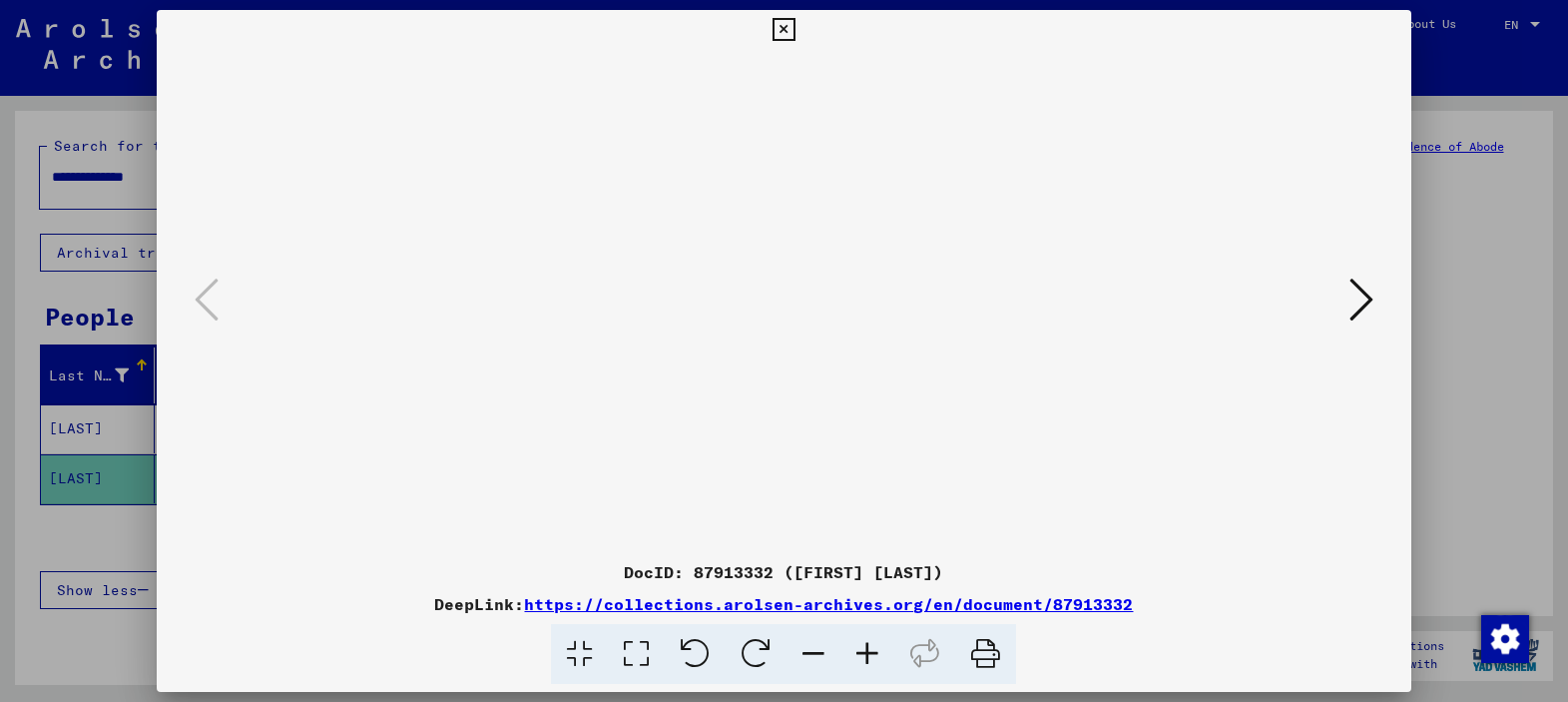 click at bounding box center [1361, 300] 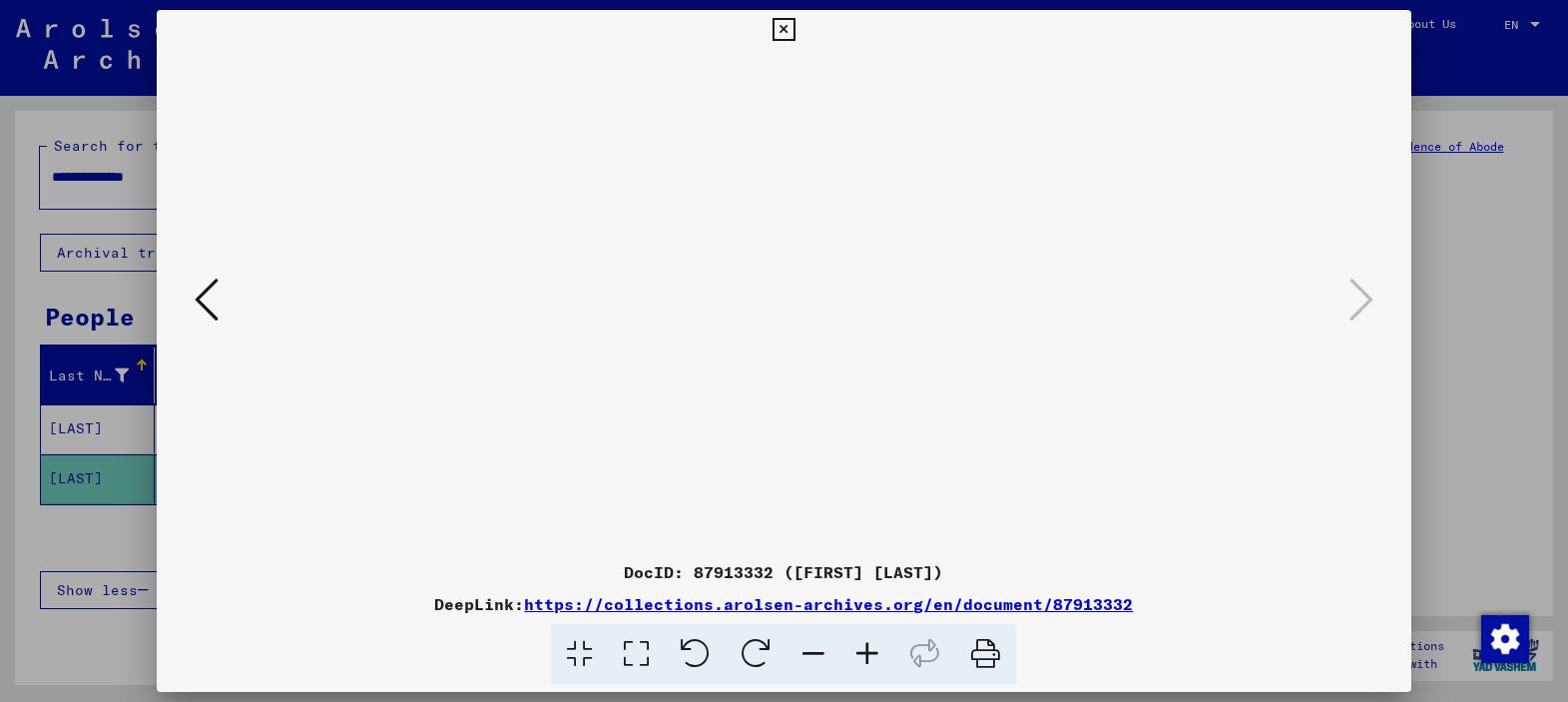 click at bounding box center [207, 300] 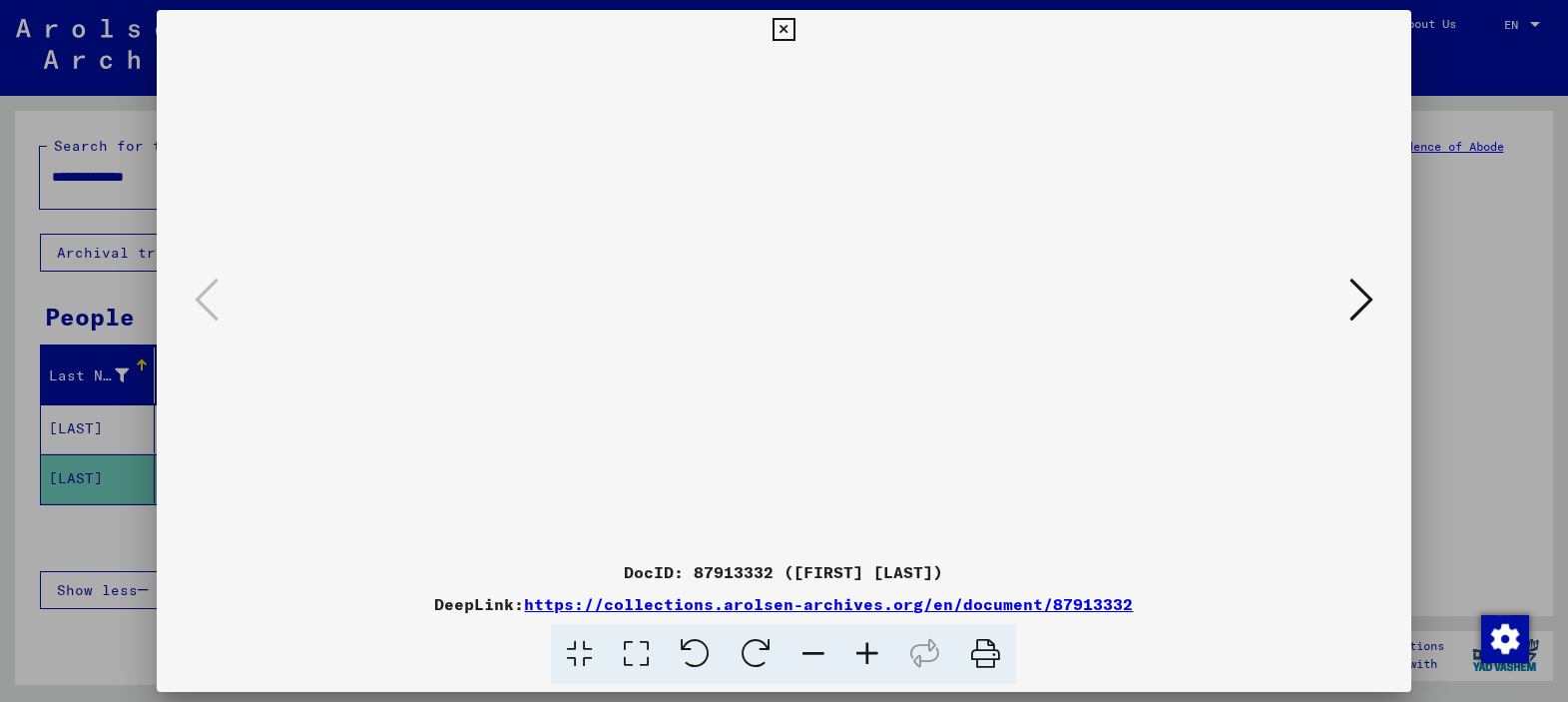 click at bounding box center [985, 654] 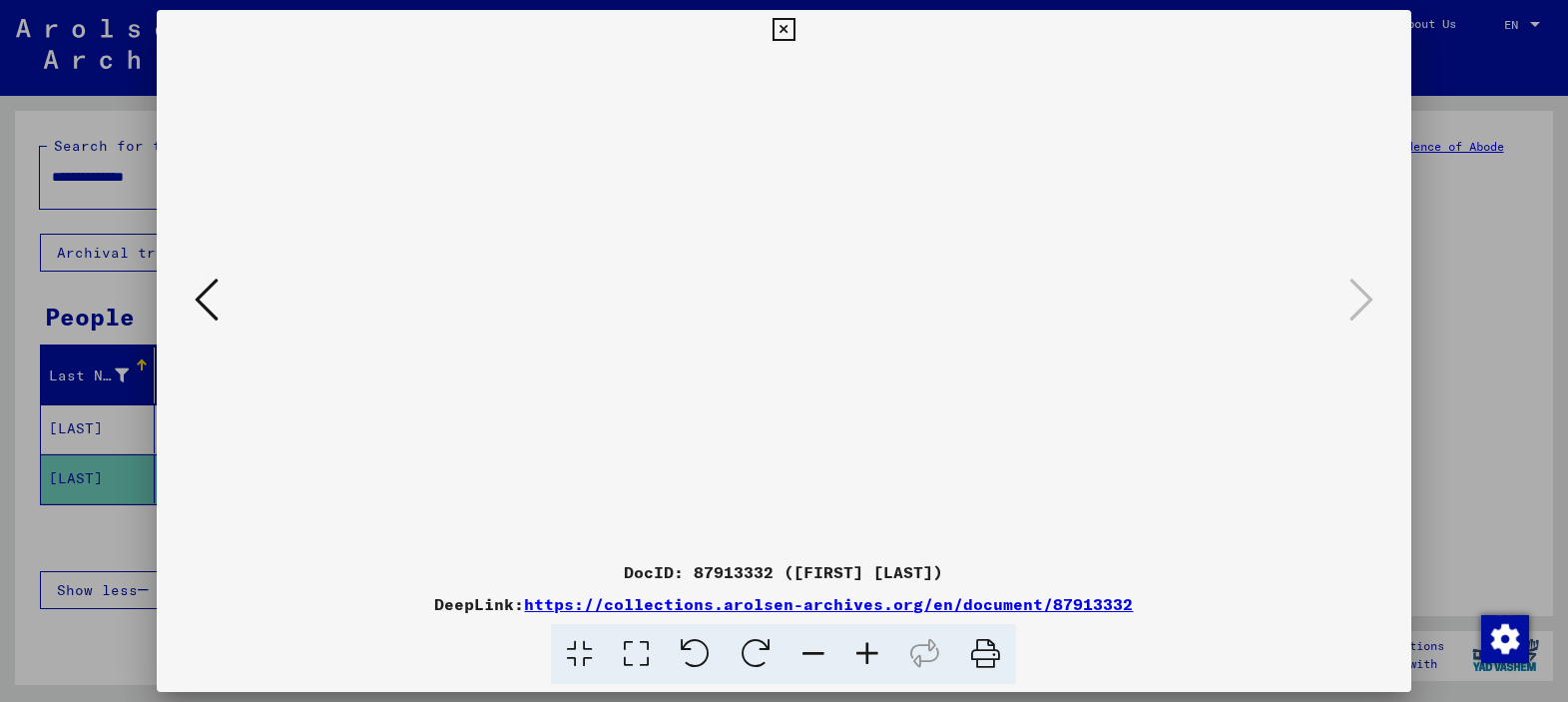click at bounding box center (985, 654) 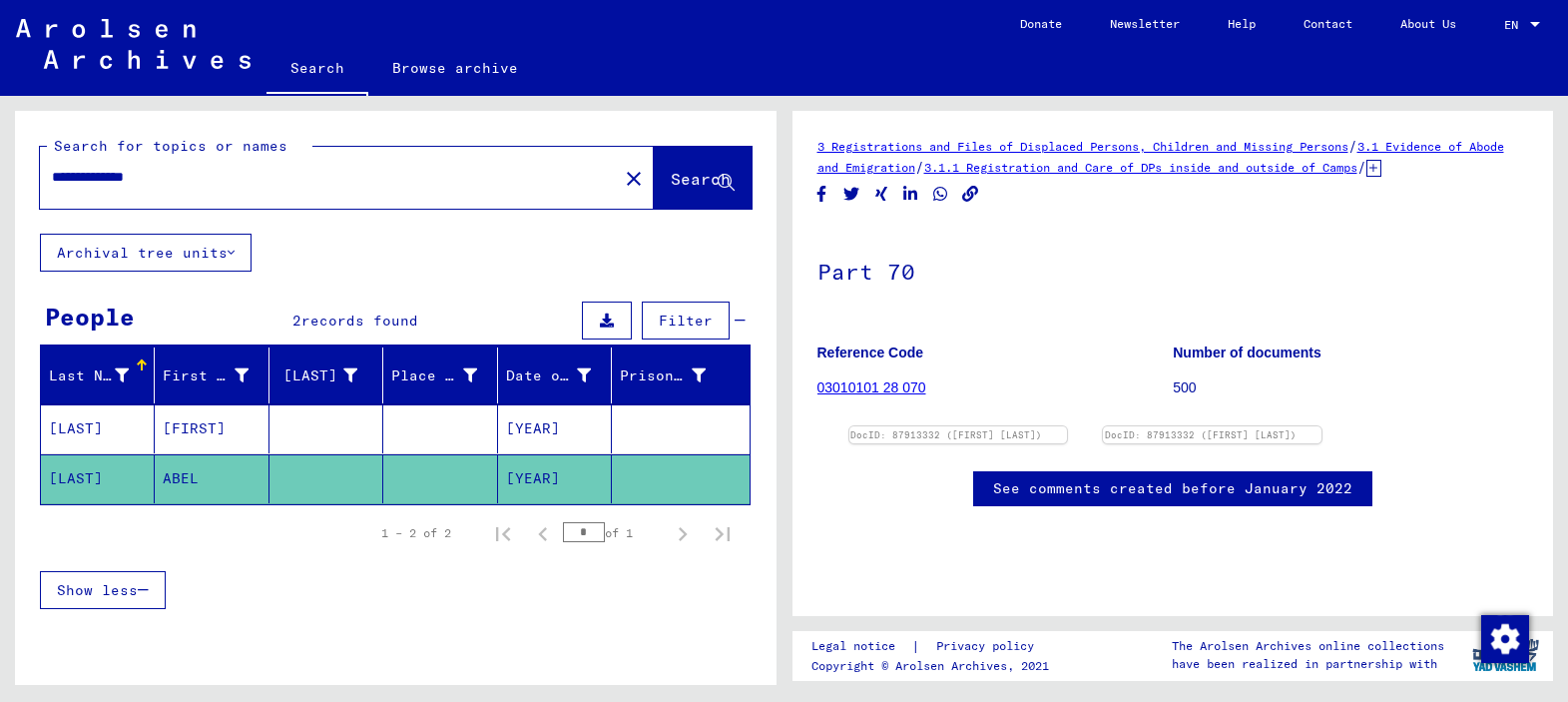 click on "**********" at bounding box center [328, 177] 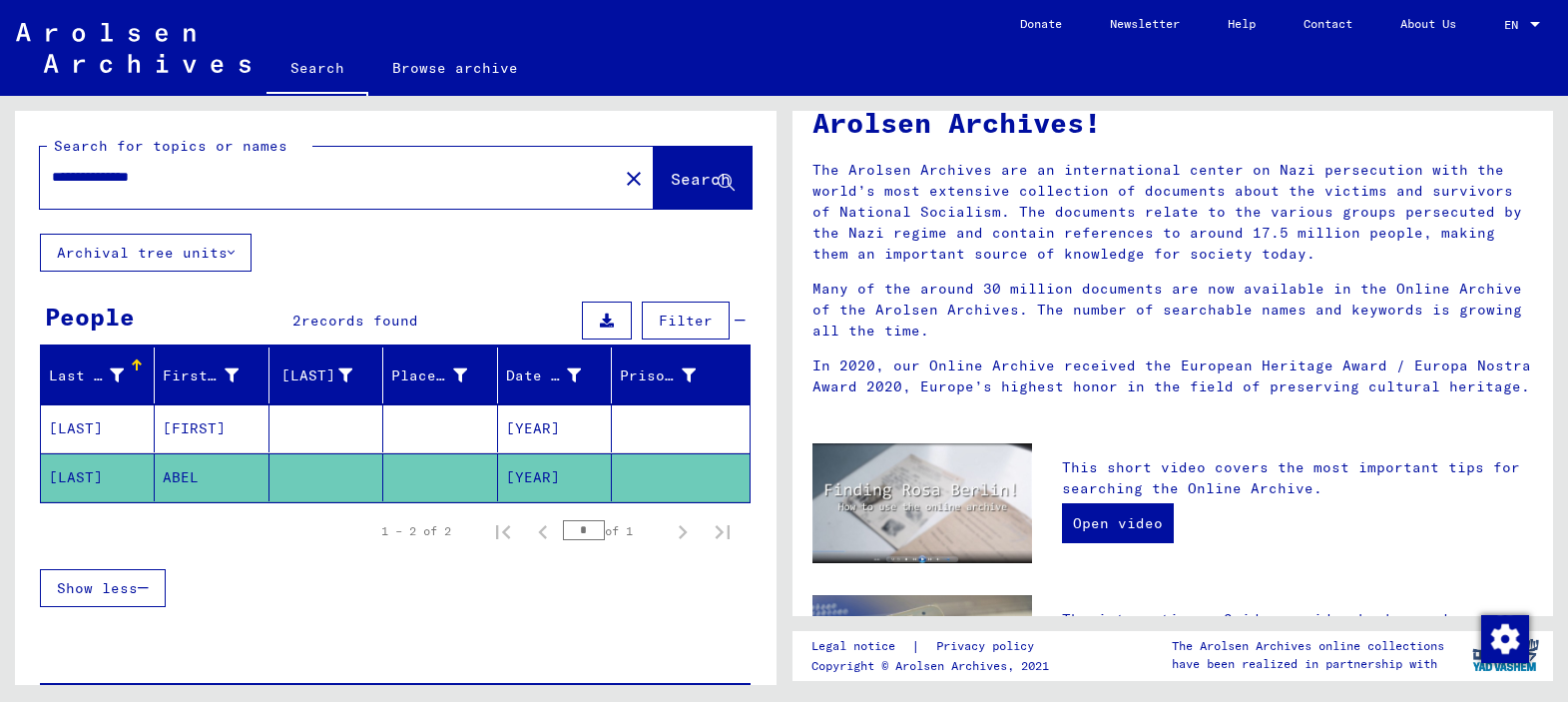 scroll, scrollTop: 0, scrollLeft: 0, axis: both 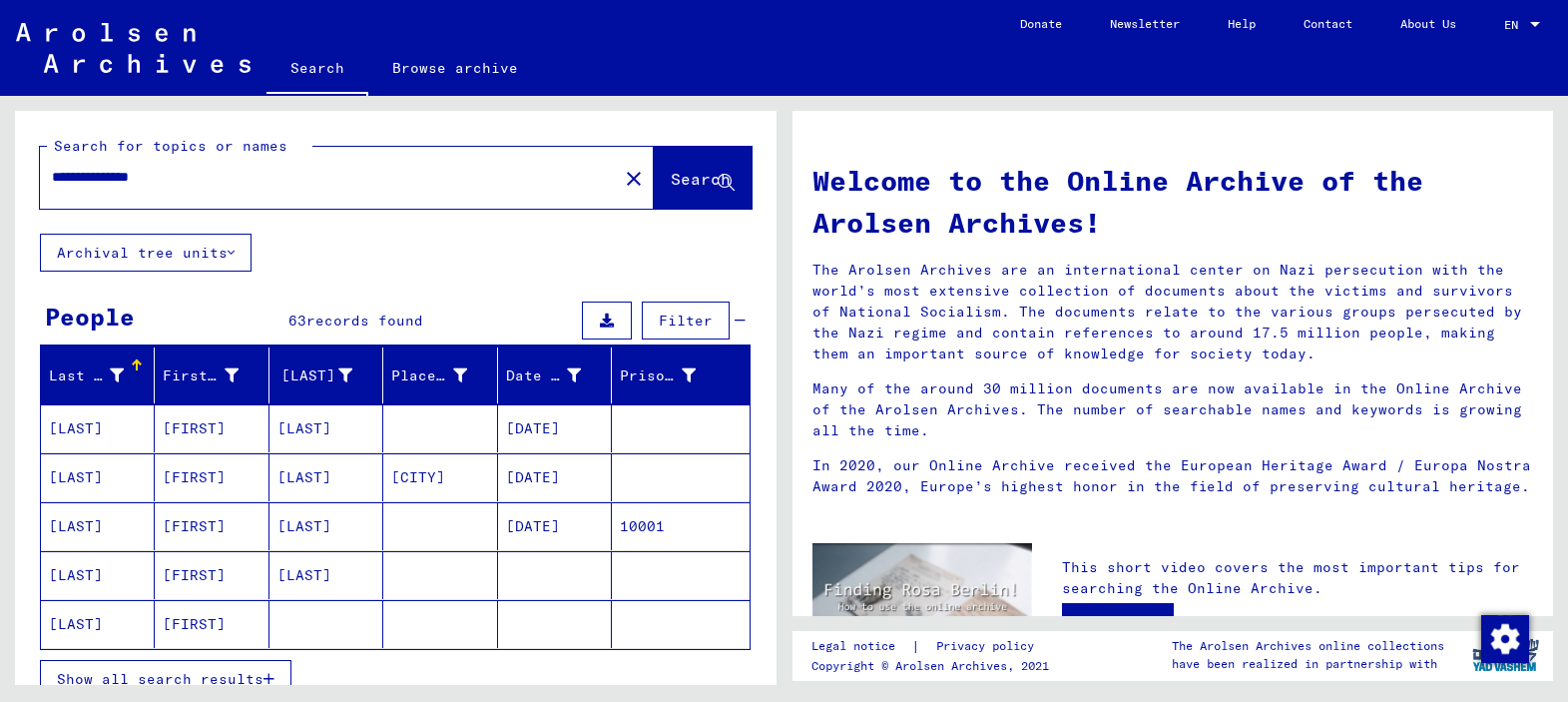 click on "**********" at bounding box center [322, 177] 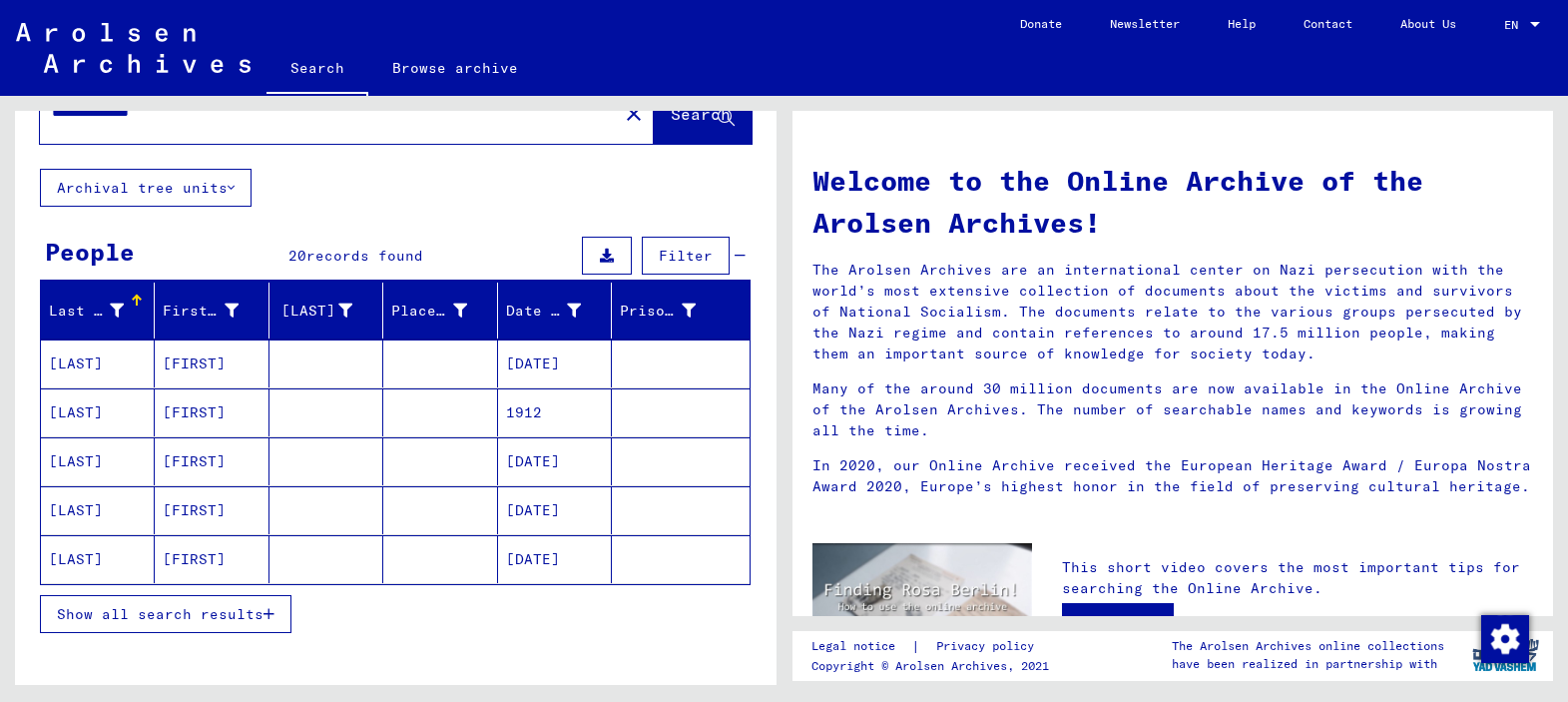 scroll, scrollTop: 100, scrollLeft: 0, axis: vertical 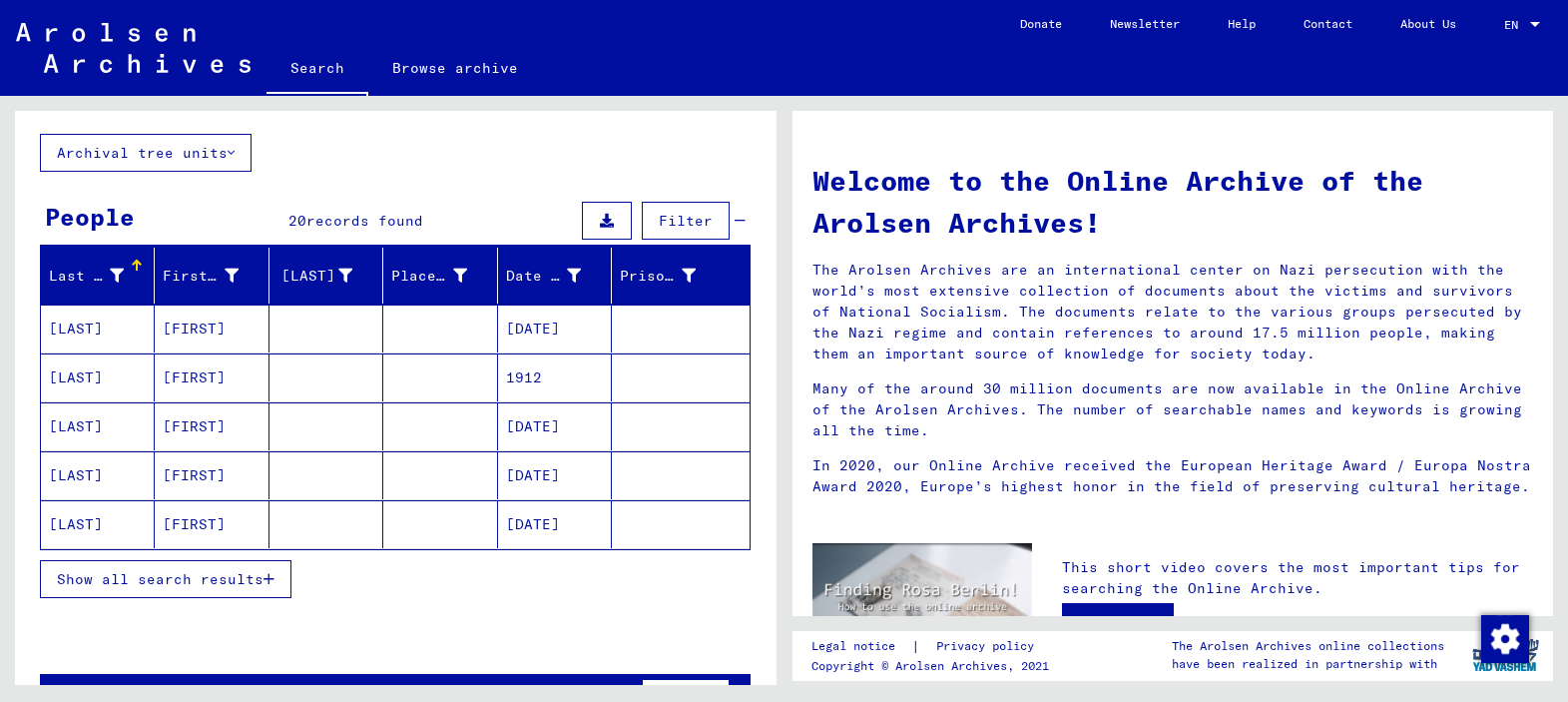 click on "[FIRST]" at bounding box center (212, 329) 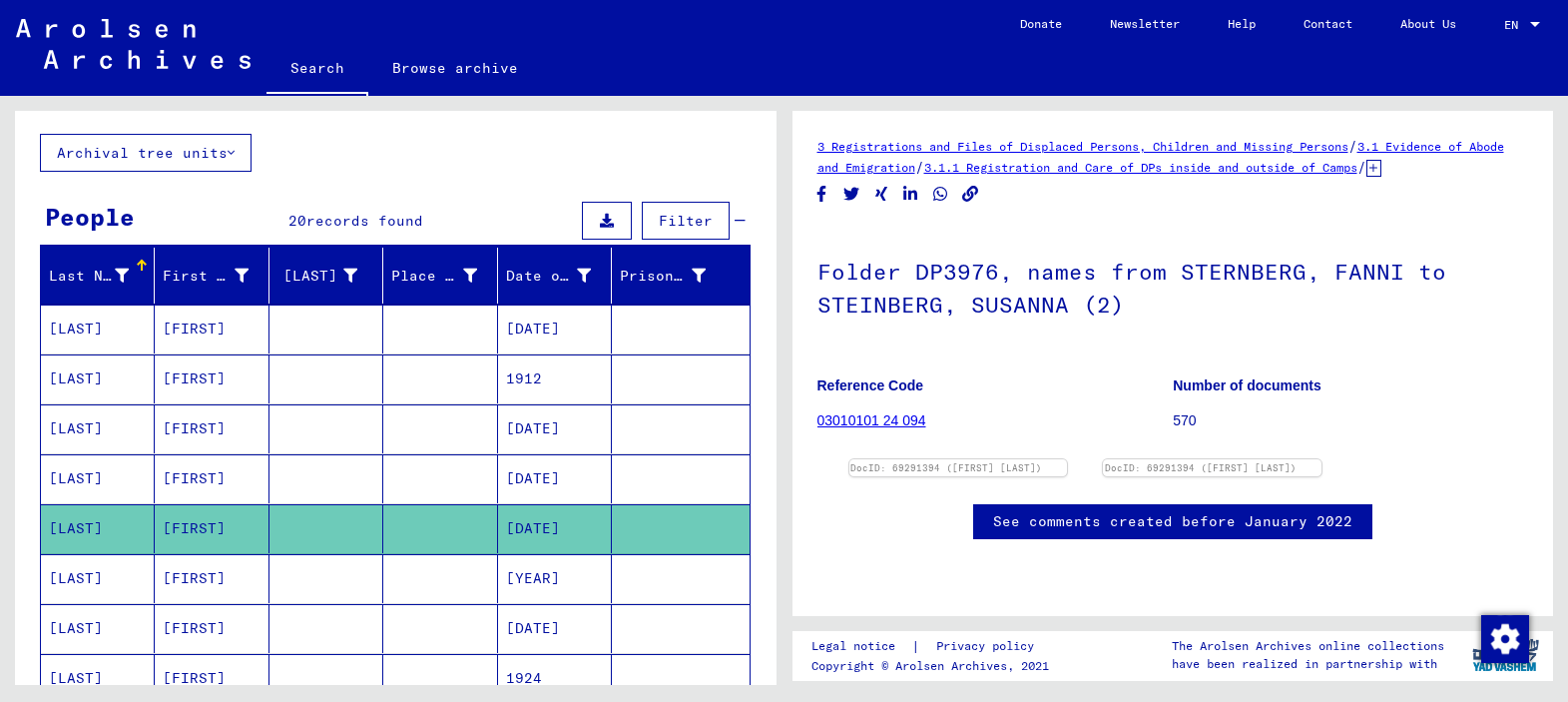 scroll, scrollTop: 0, scrollLeft: 0, axis: both 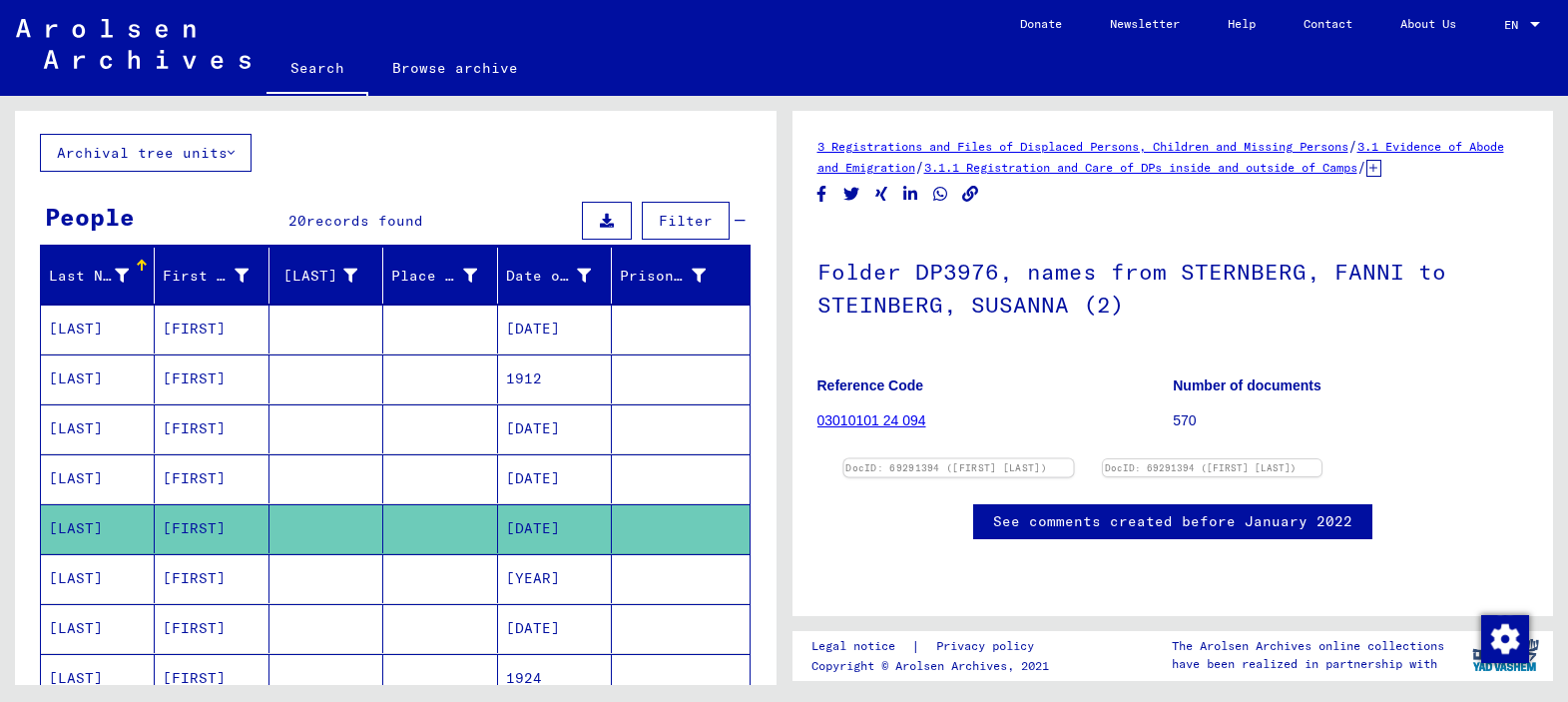 click at bounding box center [958, 459] 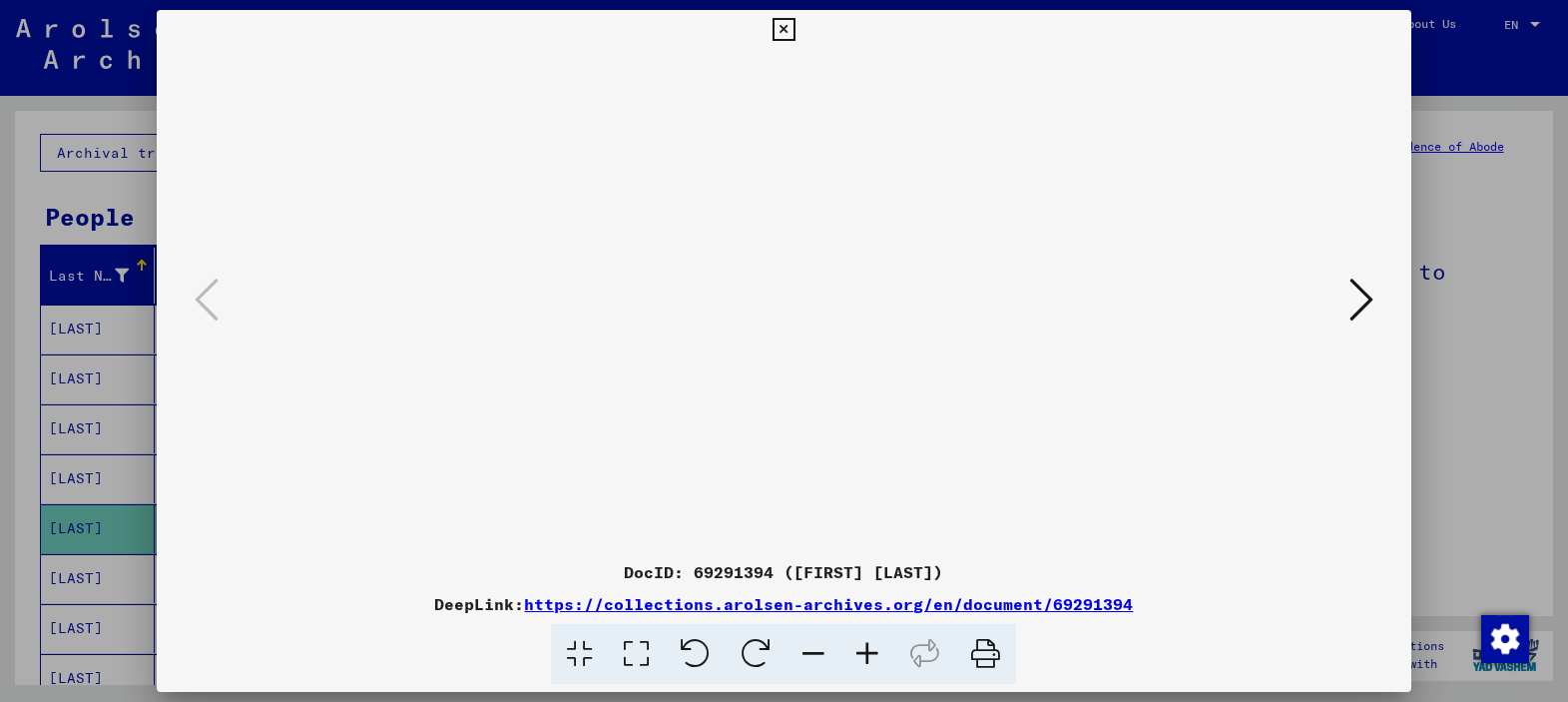 click at bounding box center [985, 654] 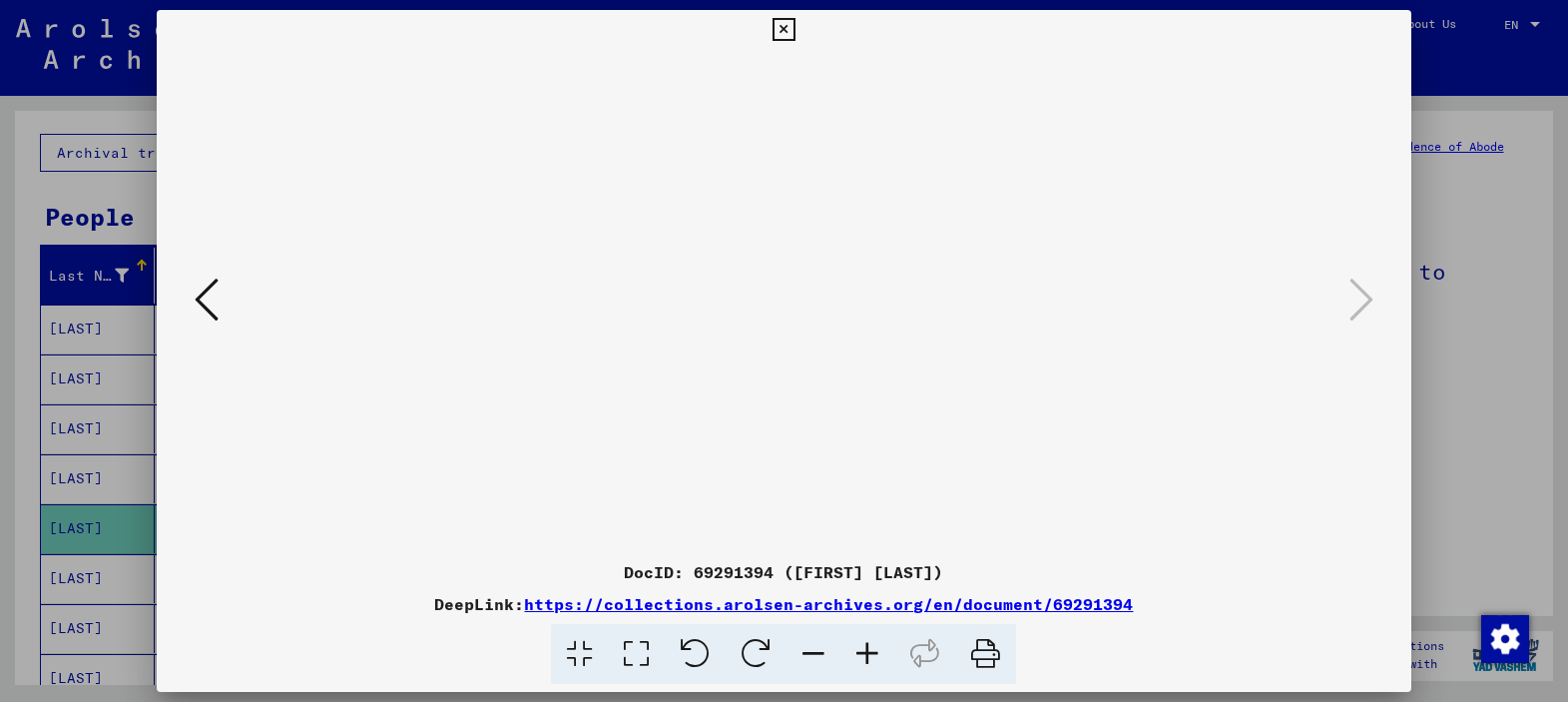 click at bounding box center [784, 351] 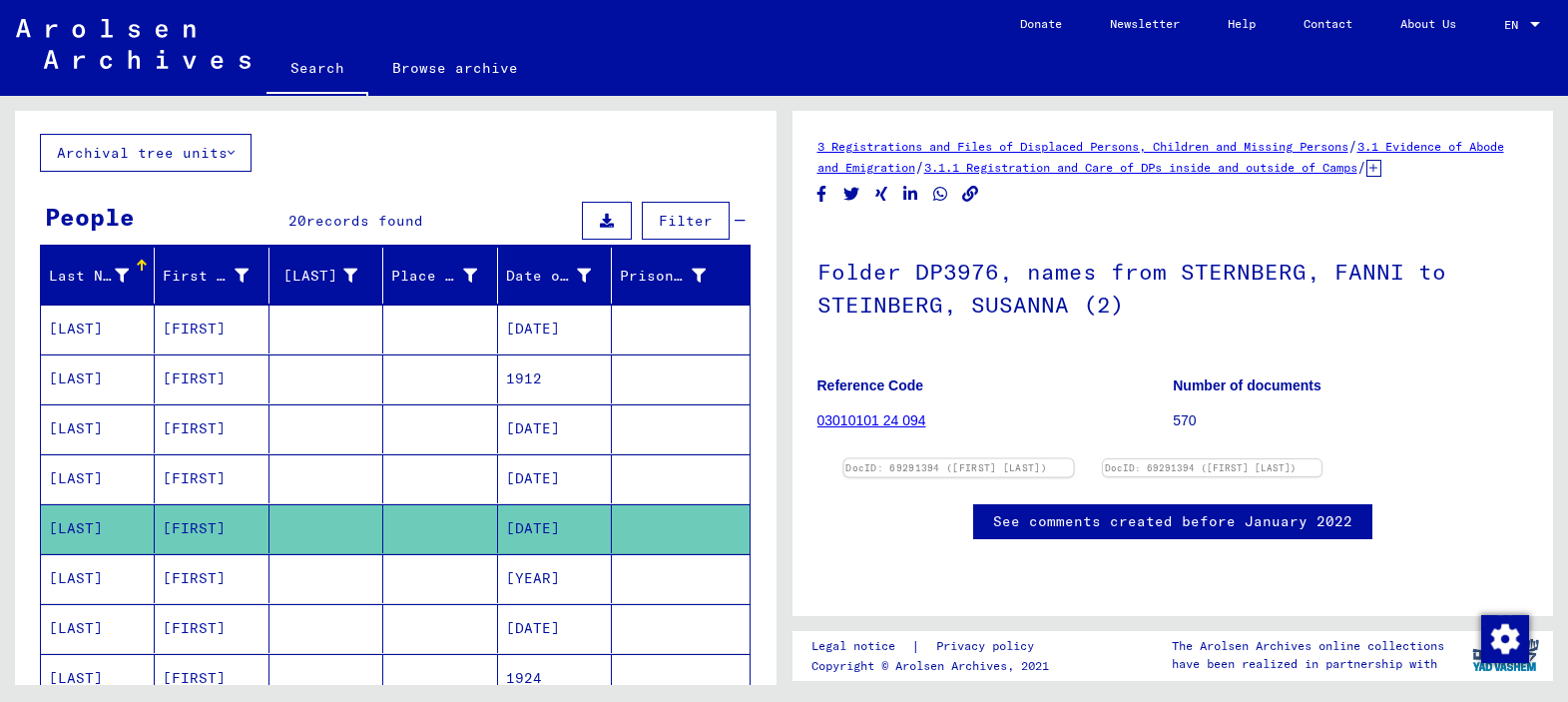 scroll, scrollTop: 0, scrollLeft: 0, axis: both 